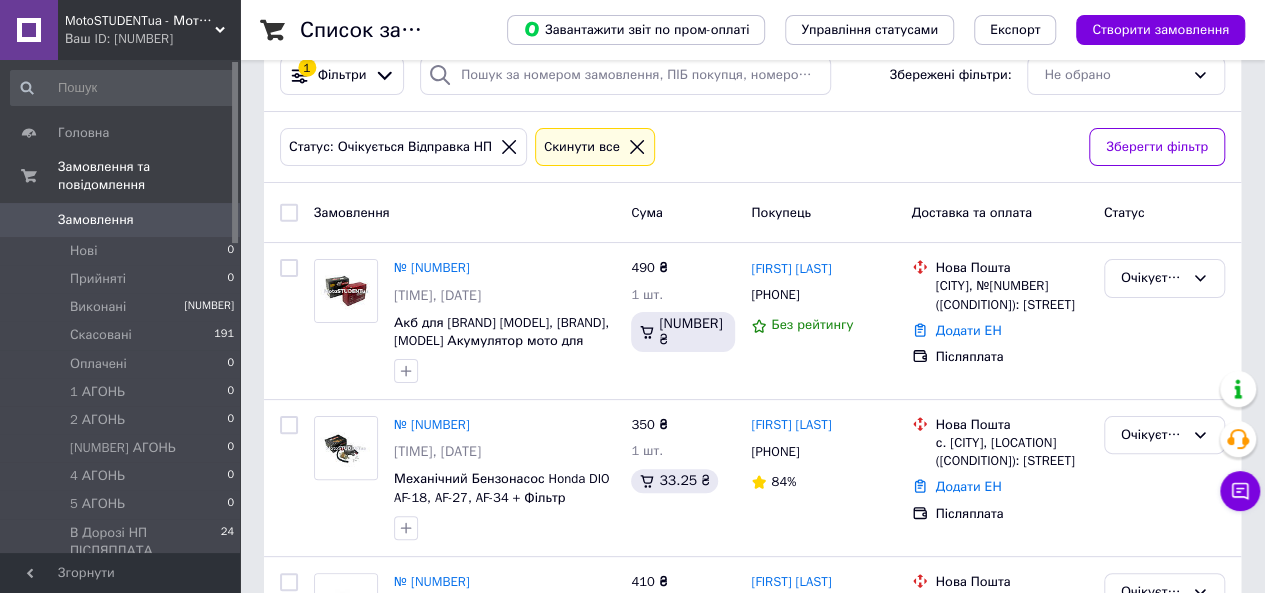 scroll, scrollTop: 50, scrollLeft: 0, axis: vertical 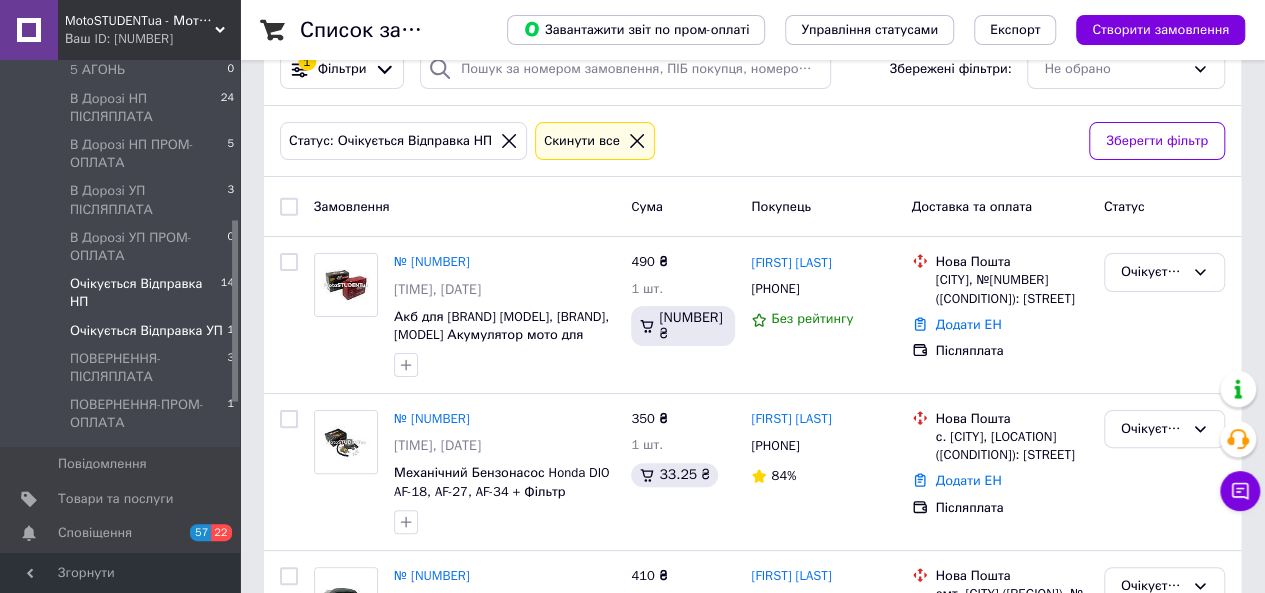 click on "Очікується Відправка УП" at bounding box center (146, 331) 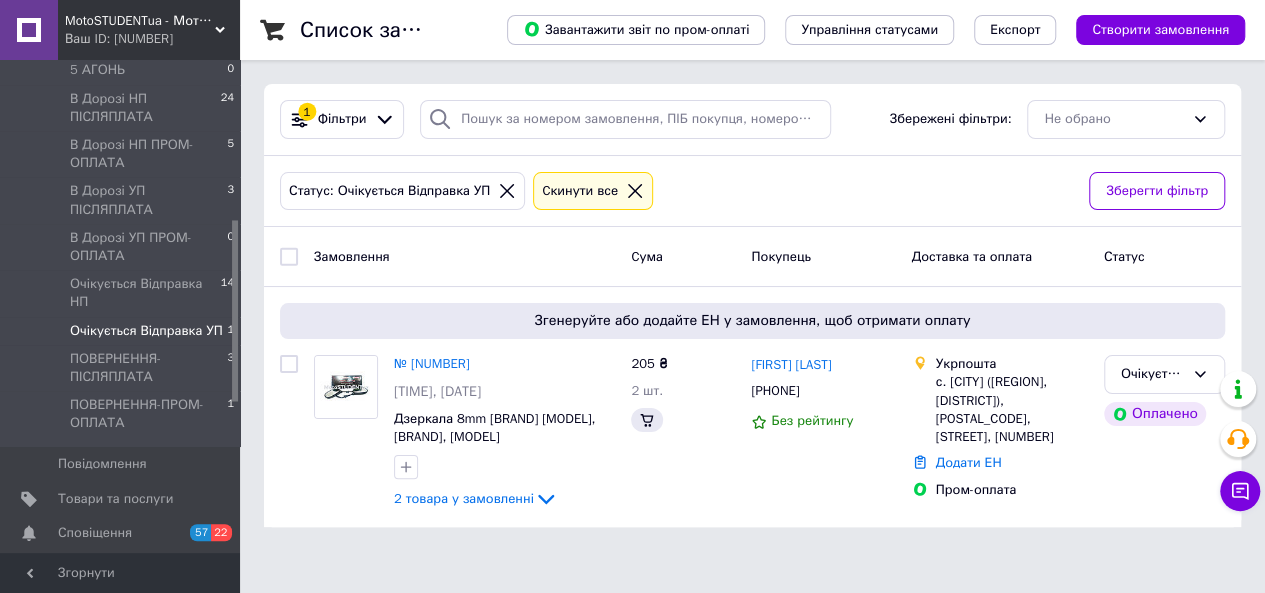 scroll, scrollTop: 0, scrollLeft: 0, axis: both 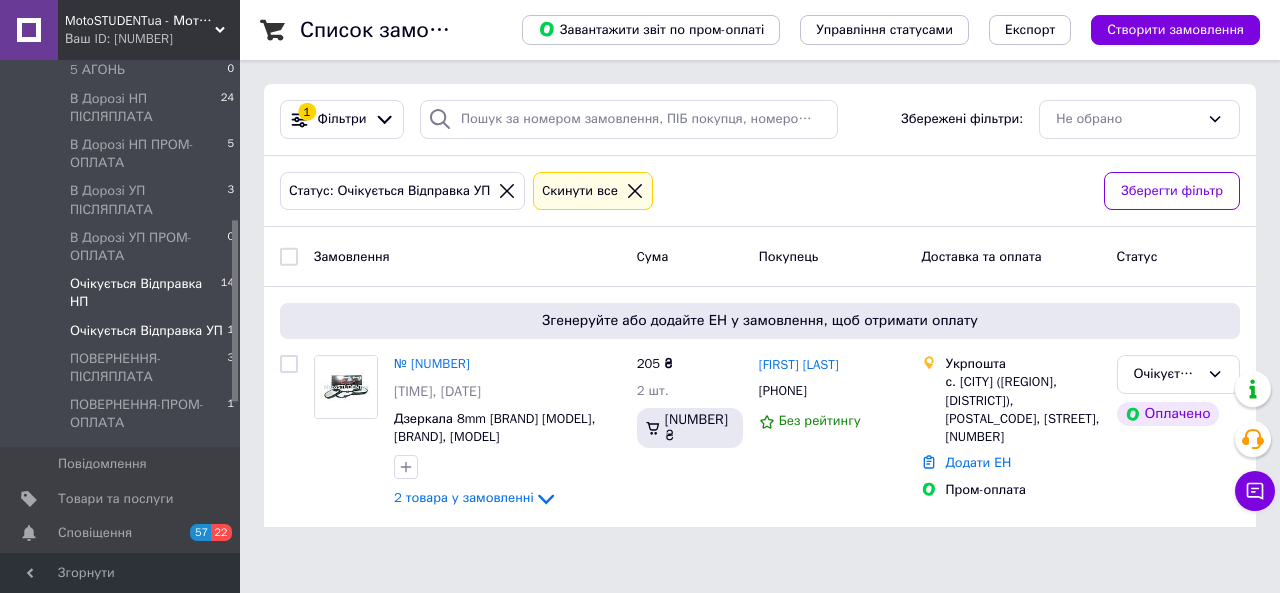 click on "Очікується Відправка НП" at bounding box center (145, 293) 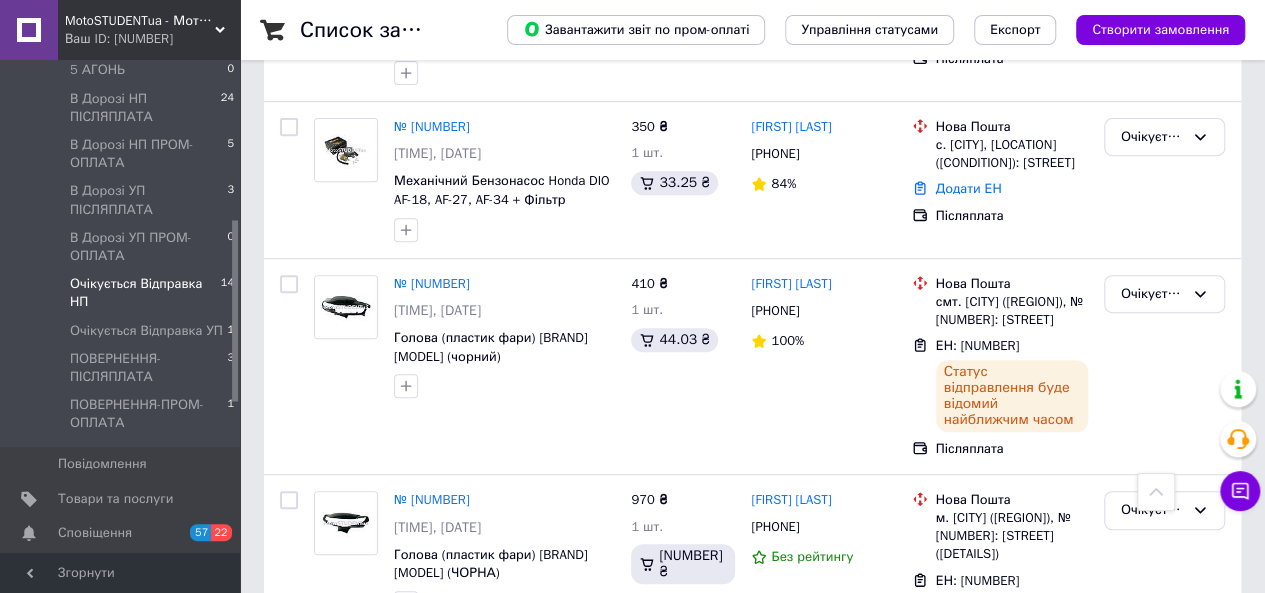 scroll, scrollTop: 345, scrollLeft: 0, axis: vertical 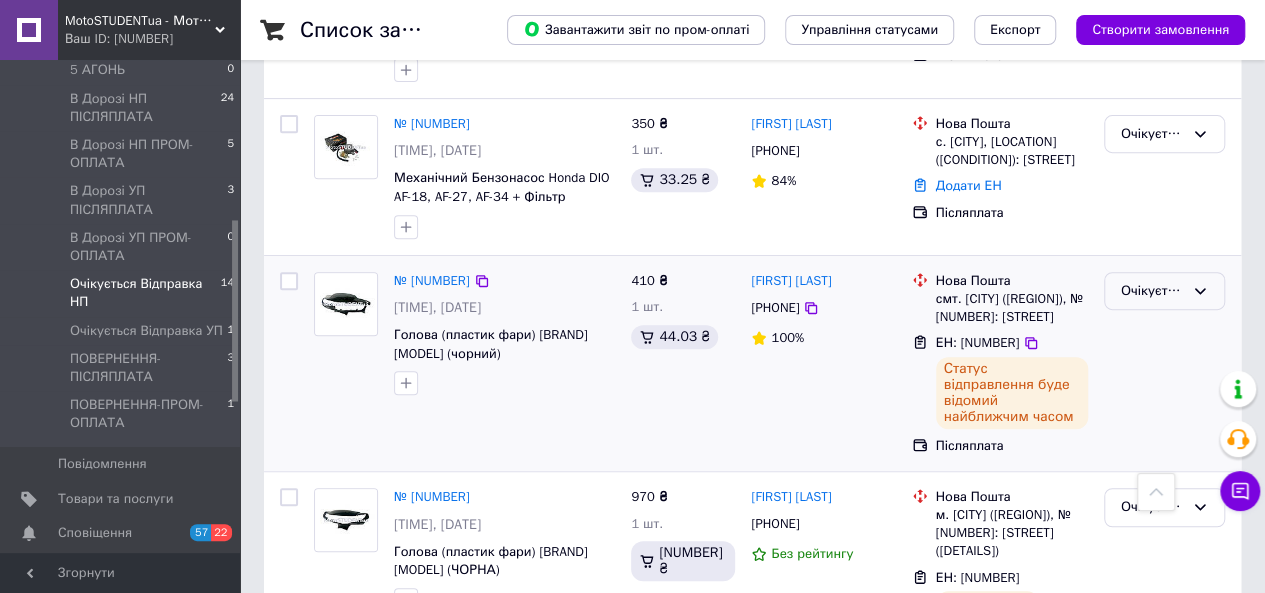 click on "Очікується Відправка НП" at bounding box center [1164, 291] 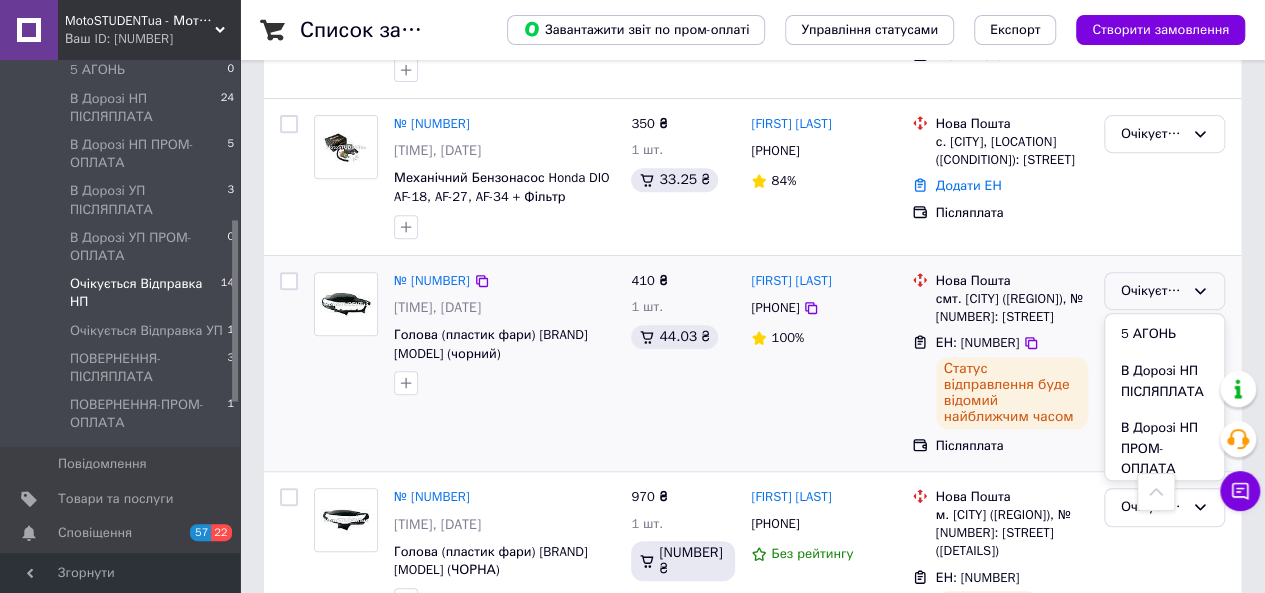 scroll, scrollTop: 309, scrollLeft: 0, axis: vertical 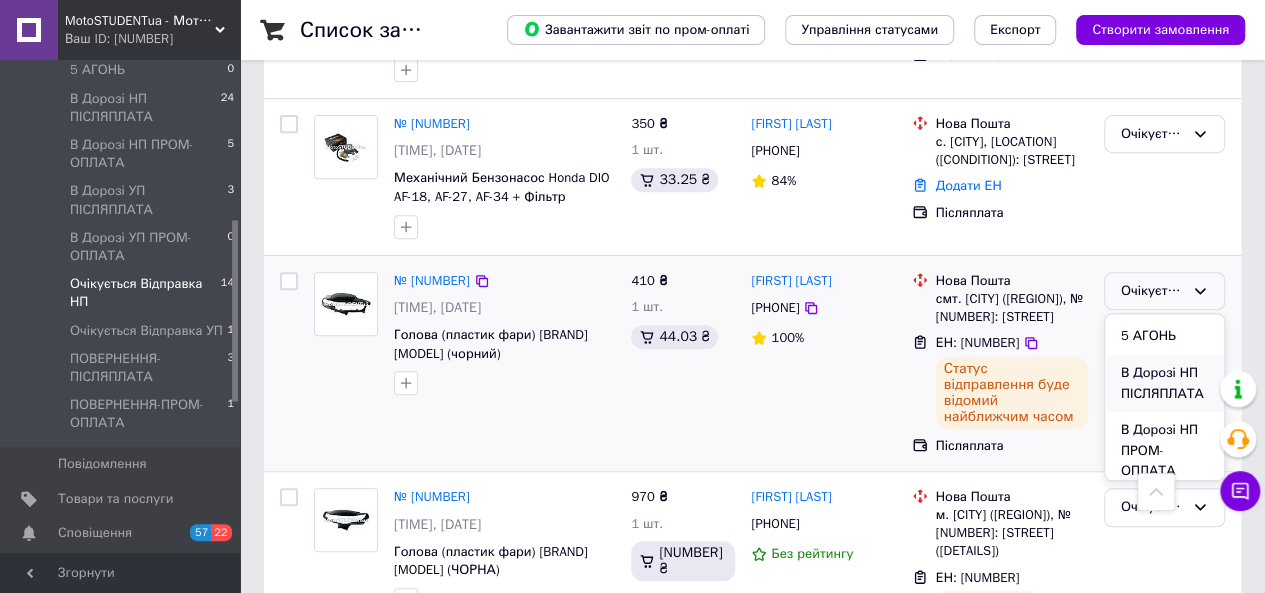 click on "В Дорозі НП ПІСЛЯПЛАТА" at bounding box center [1164, 383] 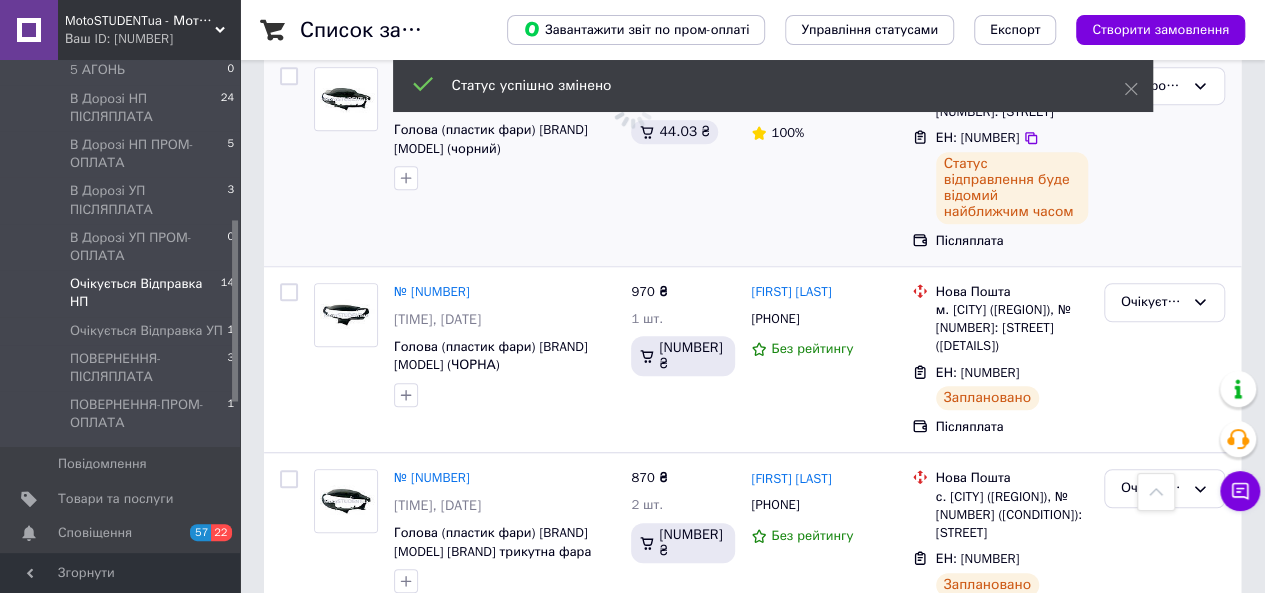 scroll, scrollTop: 561, scrollLeft: 0, axis: vertical 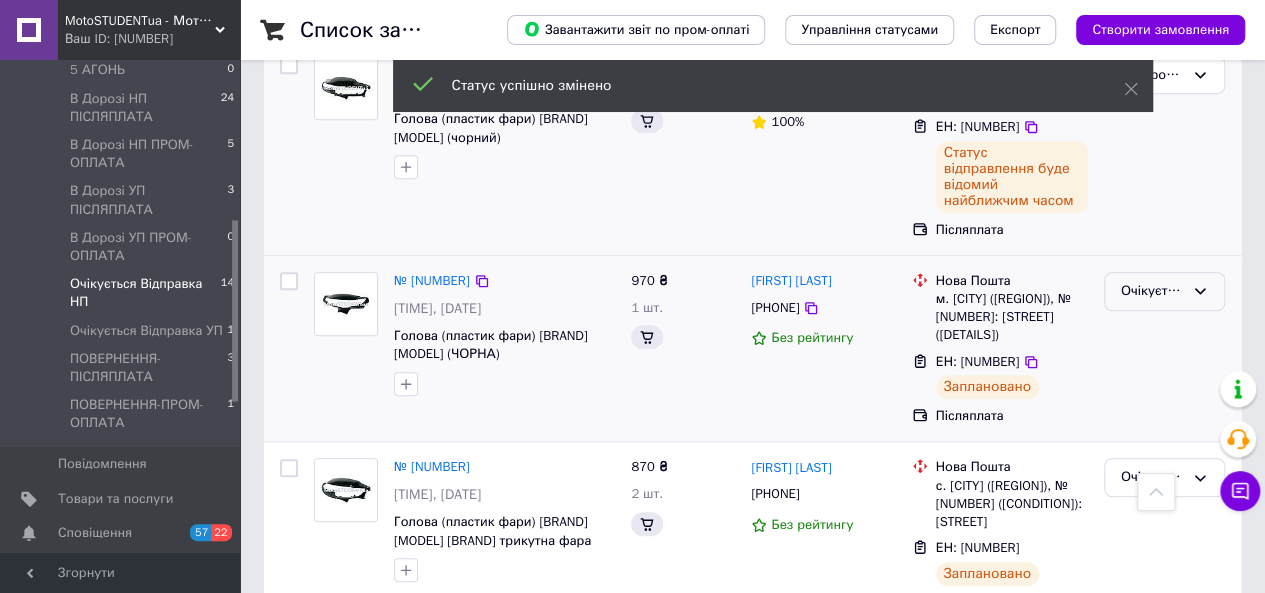 click on "Очікується Відправка НП" at bounding box center [1164, 291] 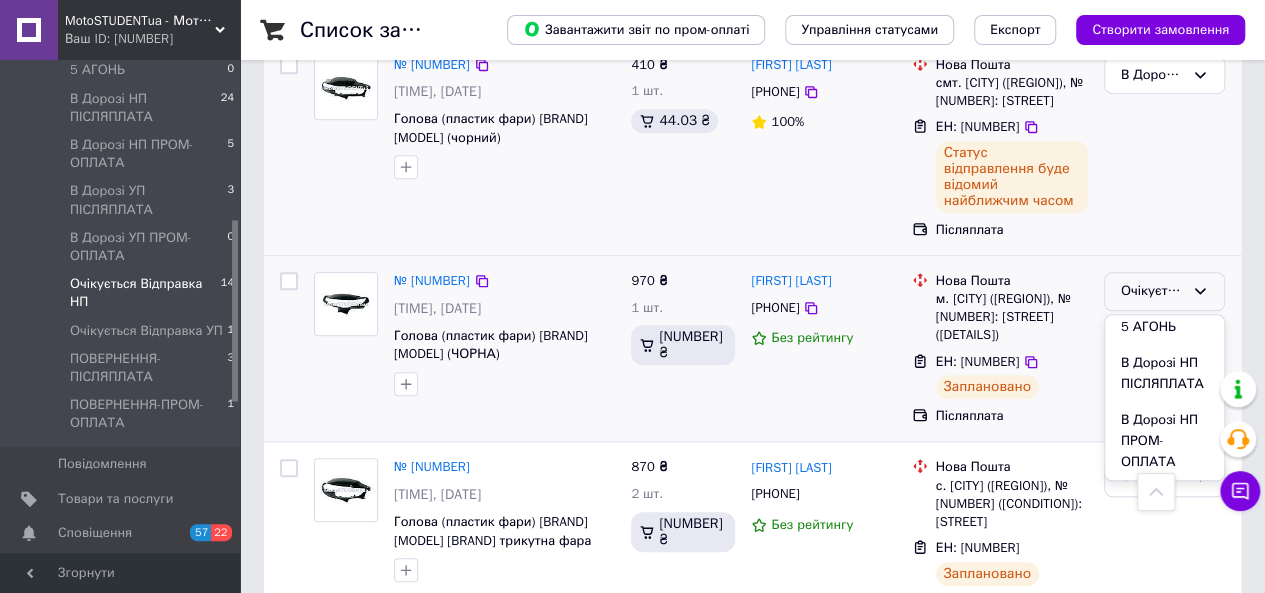 scroll, scrollTop: 323, scrollLeft: 0, axis: vertical 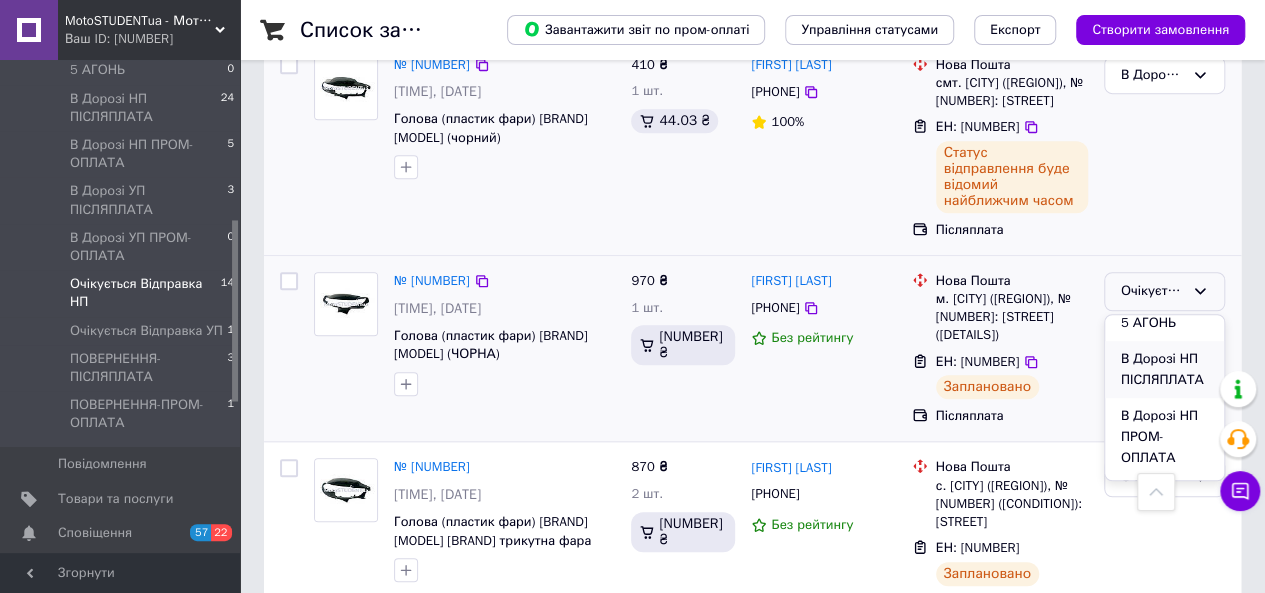 click on "В Дорозі НП ПІСЛЯПЛАТА" at bounding box center [1164, 369] 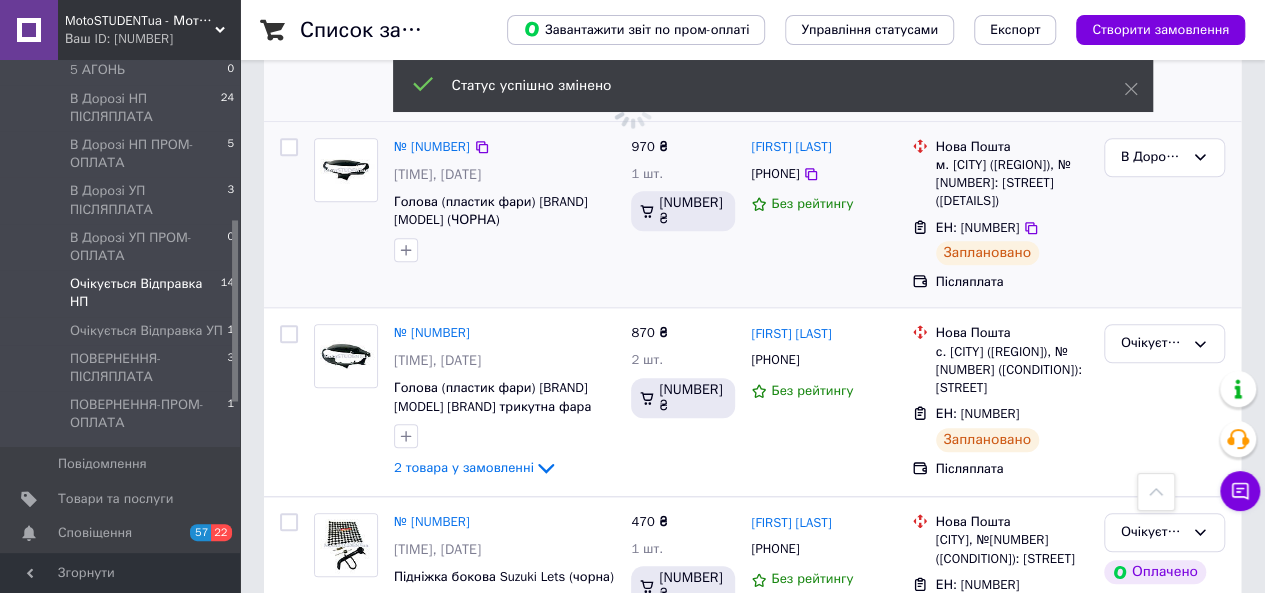 scroll, scrollTop: 714, scrollLeft: 0, axis: vertical 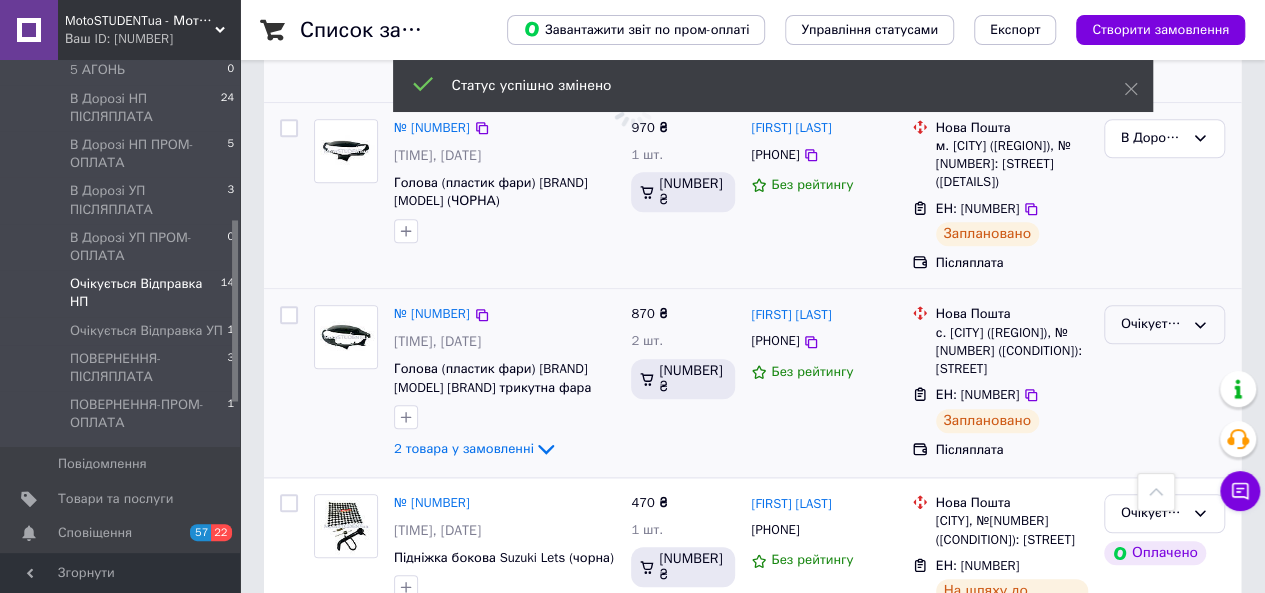 click on "Очікується Відправка НП" at bounding box center (1152, 324) 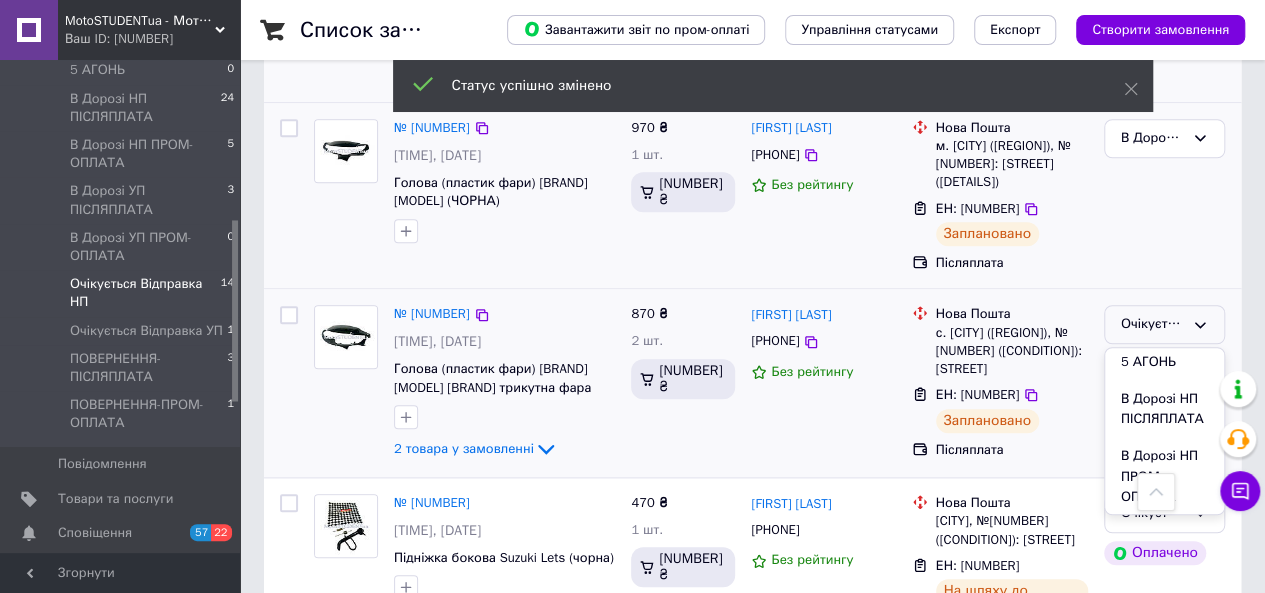 scroll, scrollTop: 322, scrollLeft: 0, axis: vertical 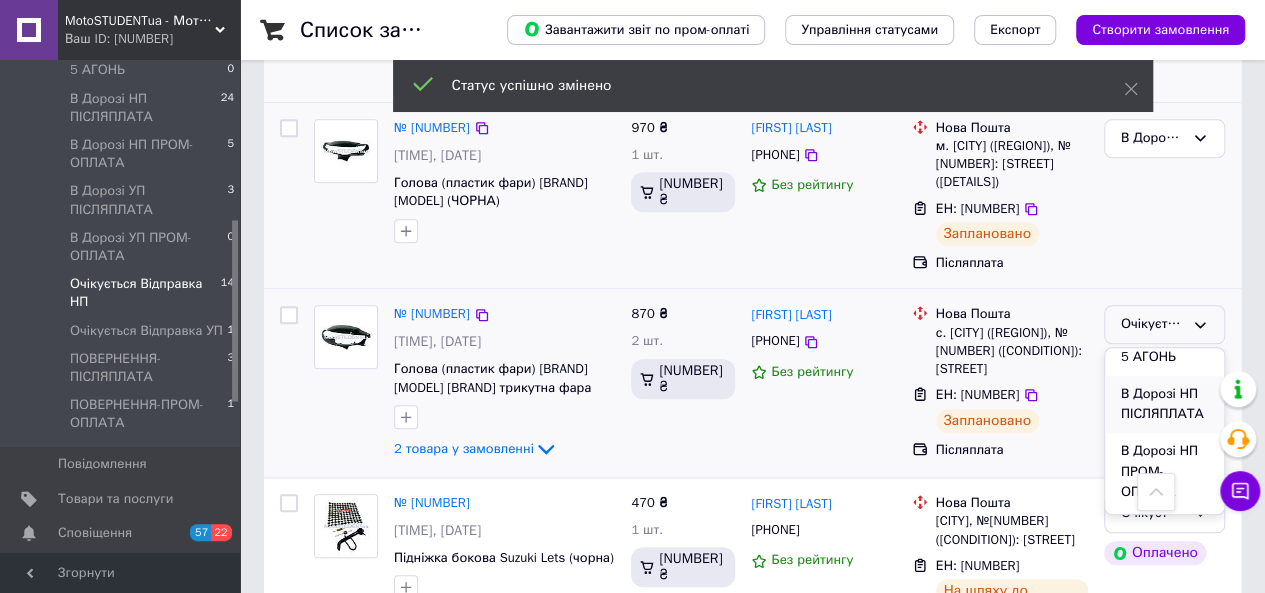 click on "В Дорозі НП ПІСЛЯПЛАТА" at bounding box center [1164, 404] 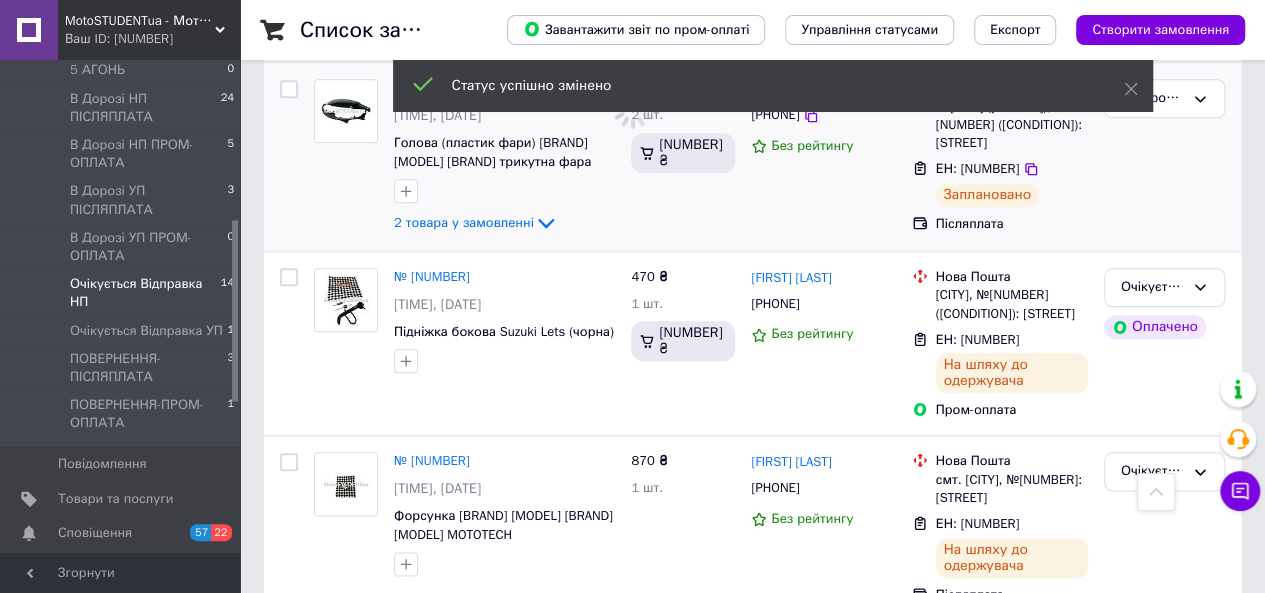 scroll, scrollTop: 954, scrollLeft: 0, axis: vertical 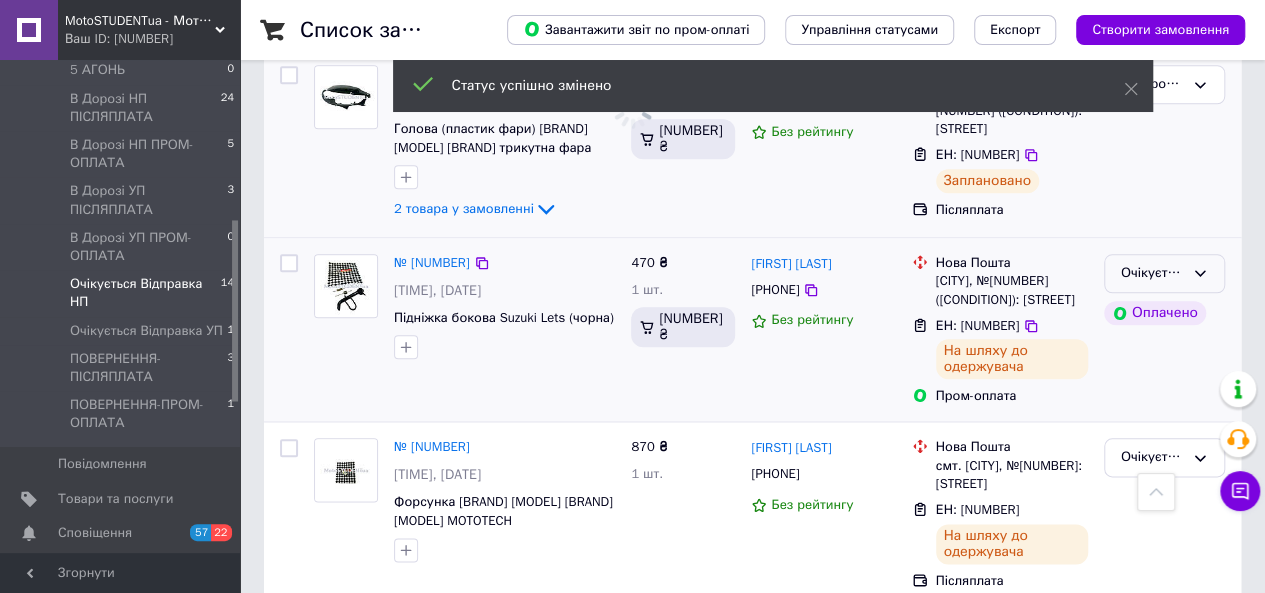 click on "Очікується Відправка НП" at bounding box center (1164, 273) 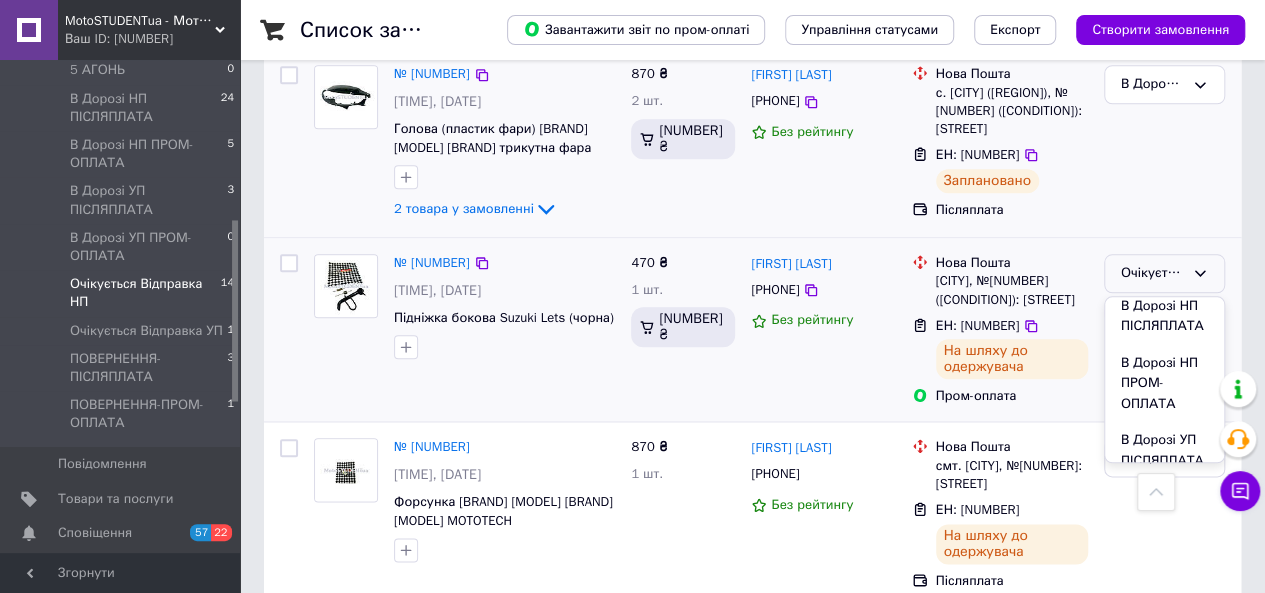 scroll, scrollTop: 360, scrollLeft: 0, axis: vertical 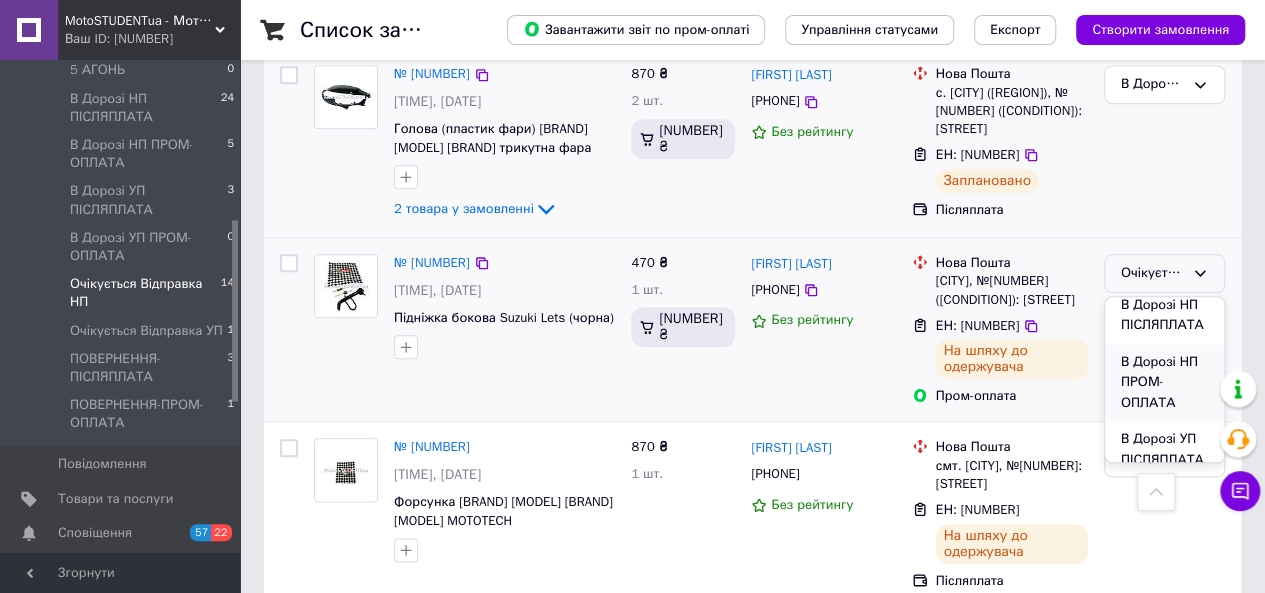 click on "В Дорозі НП ПРОМ-ОПЛАТА" at bounding box center (1164, 383) 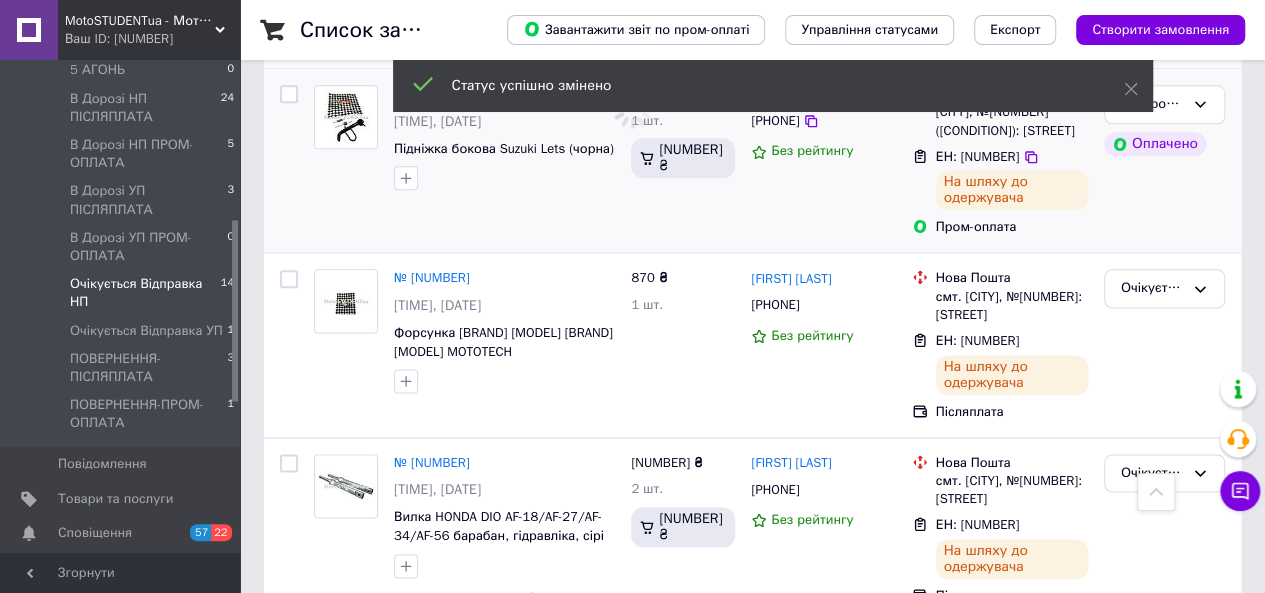 scroll, scrollTop: 1138, scrollLeft: 0, axis: vertical 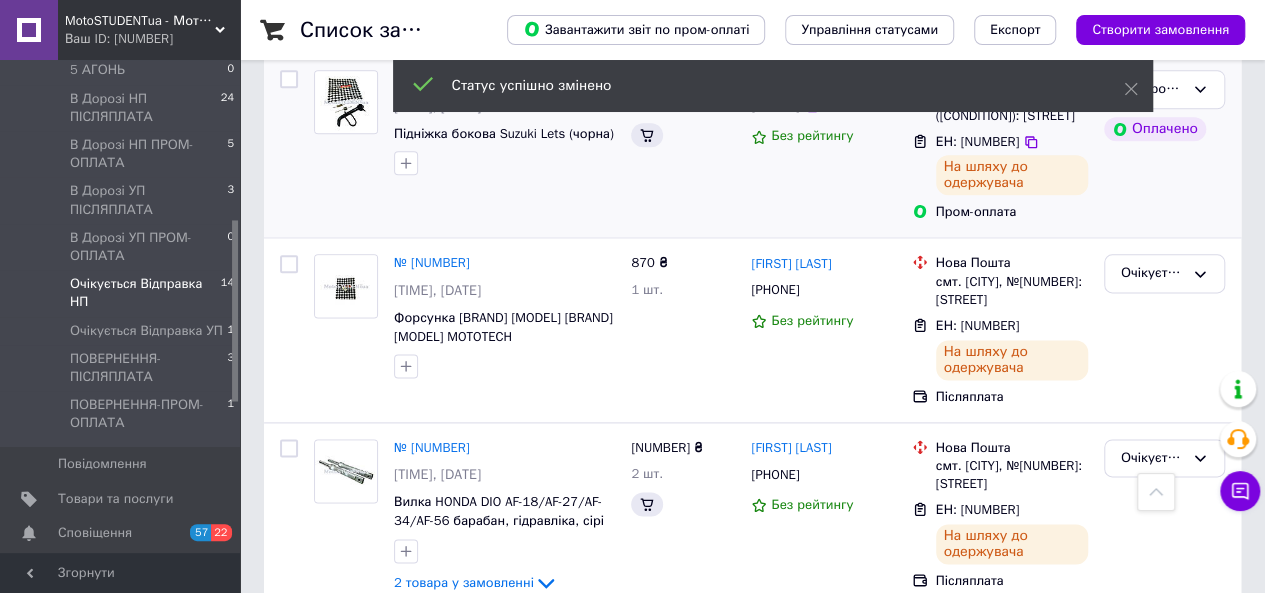 click on "Очікується Відправка НП" at bounding box center [1164, 273] 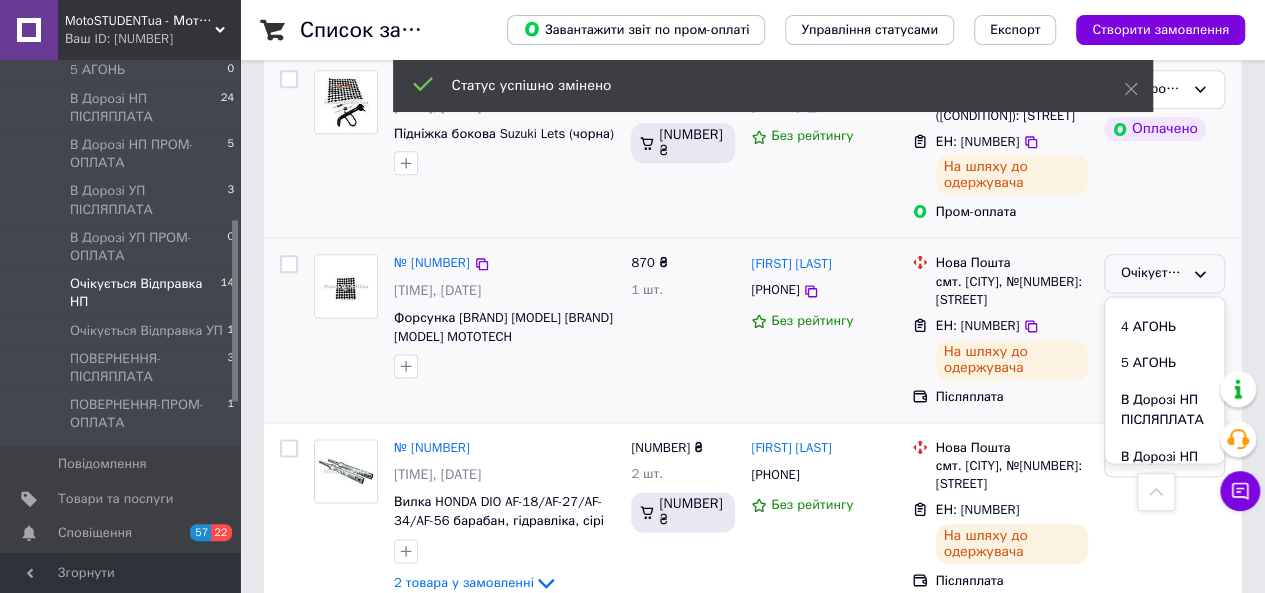 scroll, scrollTop: 295, scrollLeft: 0, axis: vertical 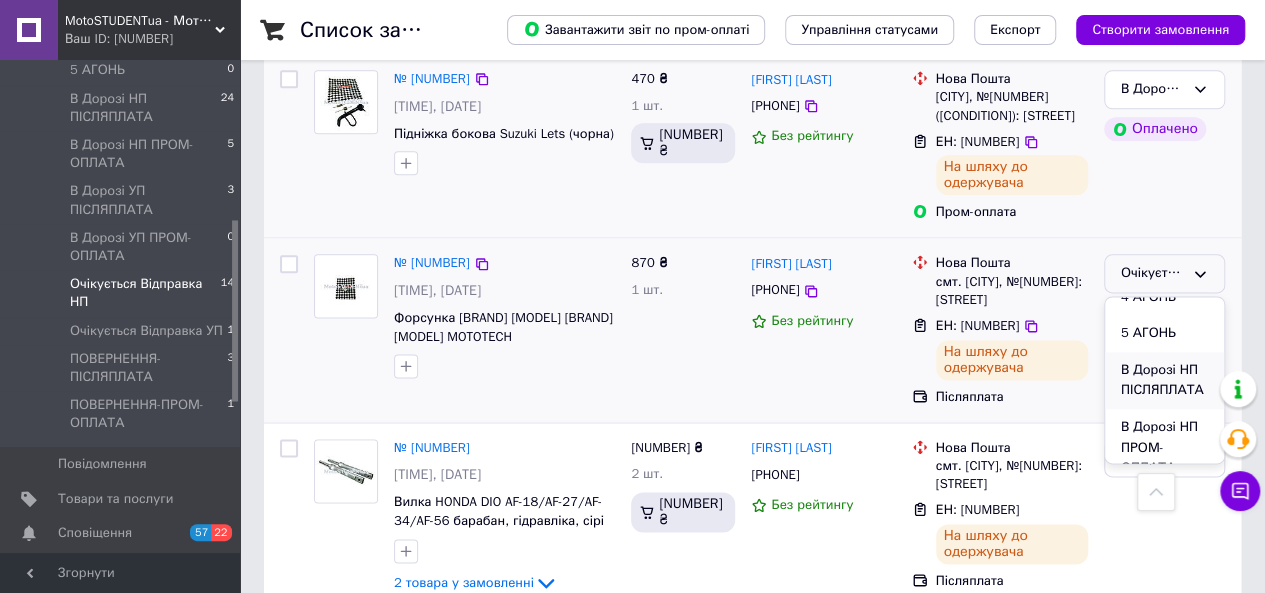 click on "В Дорозі НП ПІСЛЯПЛАТА" at bounding box center [1164, 380] 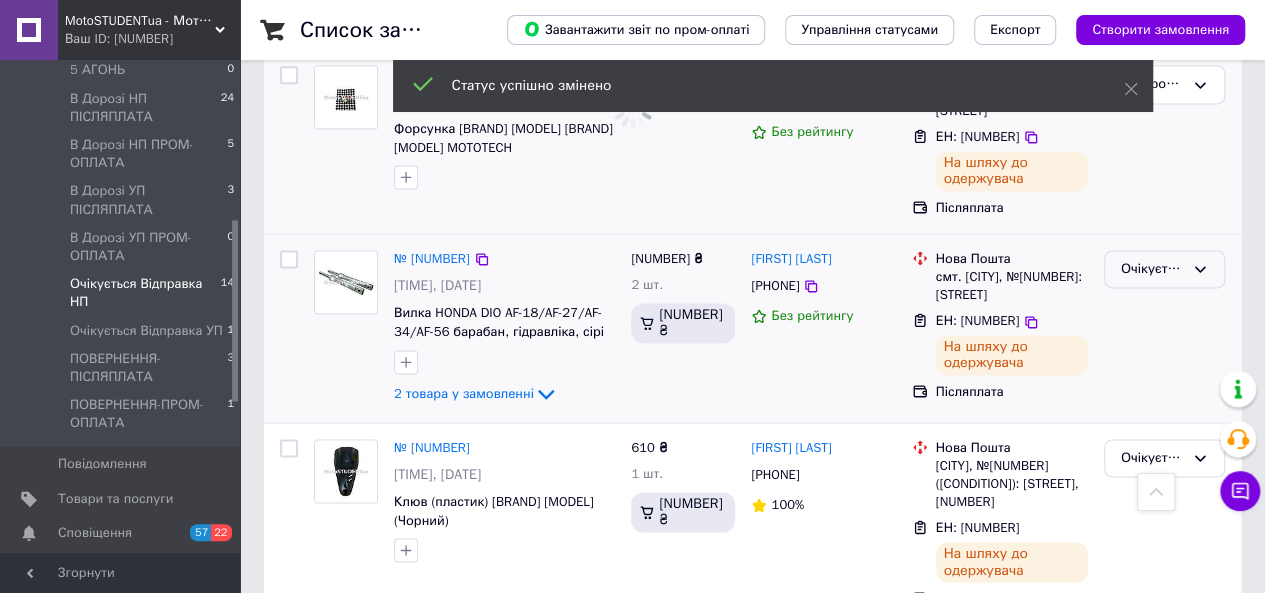 click 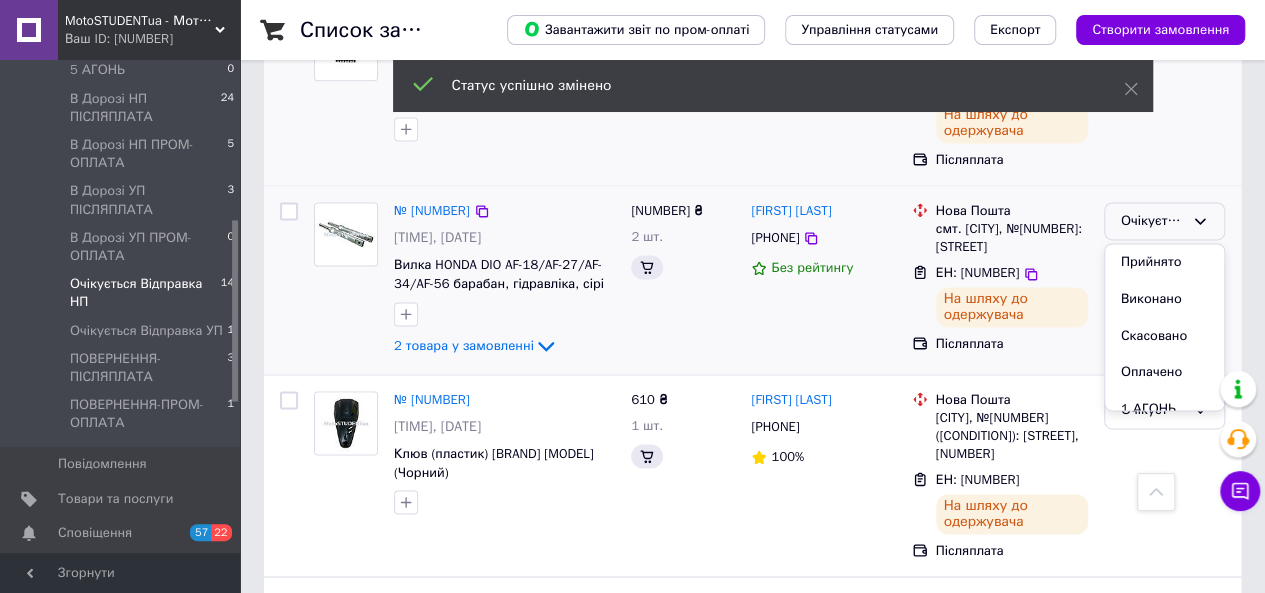 scroll, scrollTop: 1295, scrollLeft: 0, axis: vertical 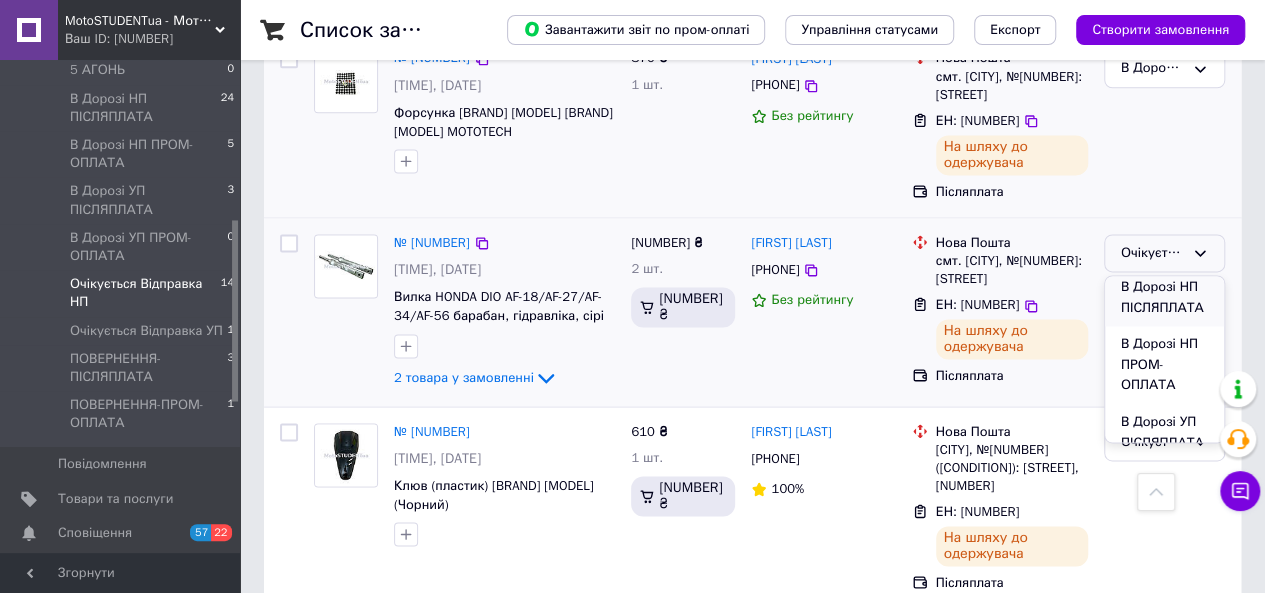 click on "В Дорозі НП ПІСЛЯПЛАТА" at bounding box center [1164, 297] 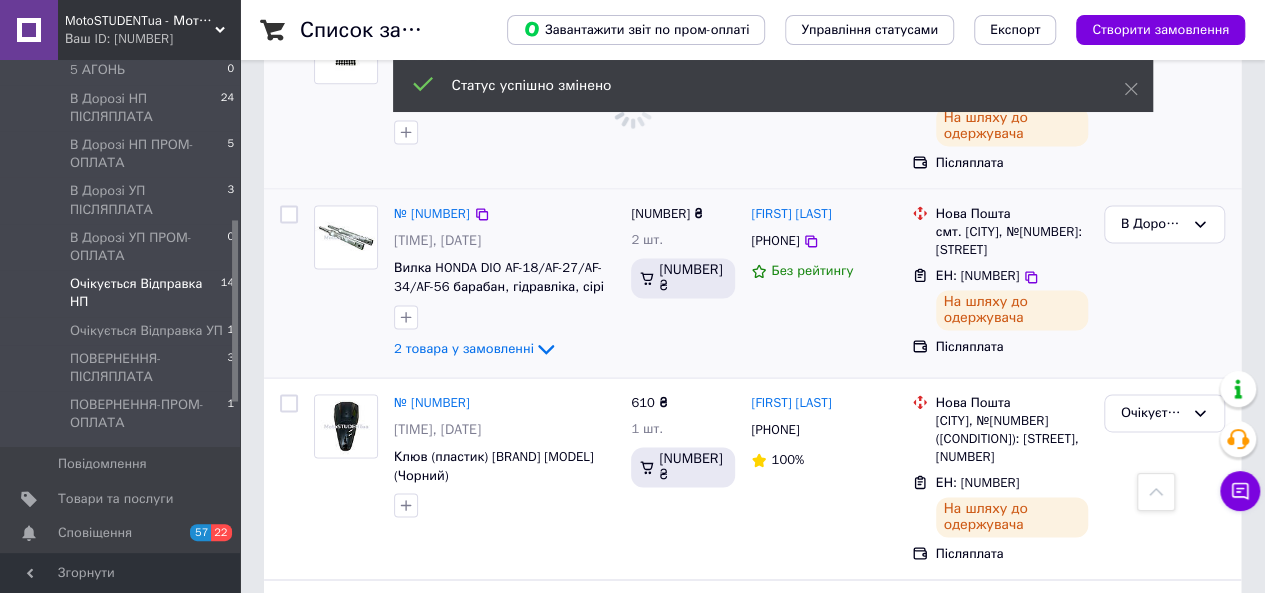 scroll, scrollTop: 1331, scrollLeft: 0, axis: vertical 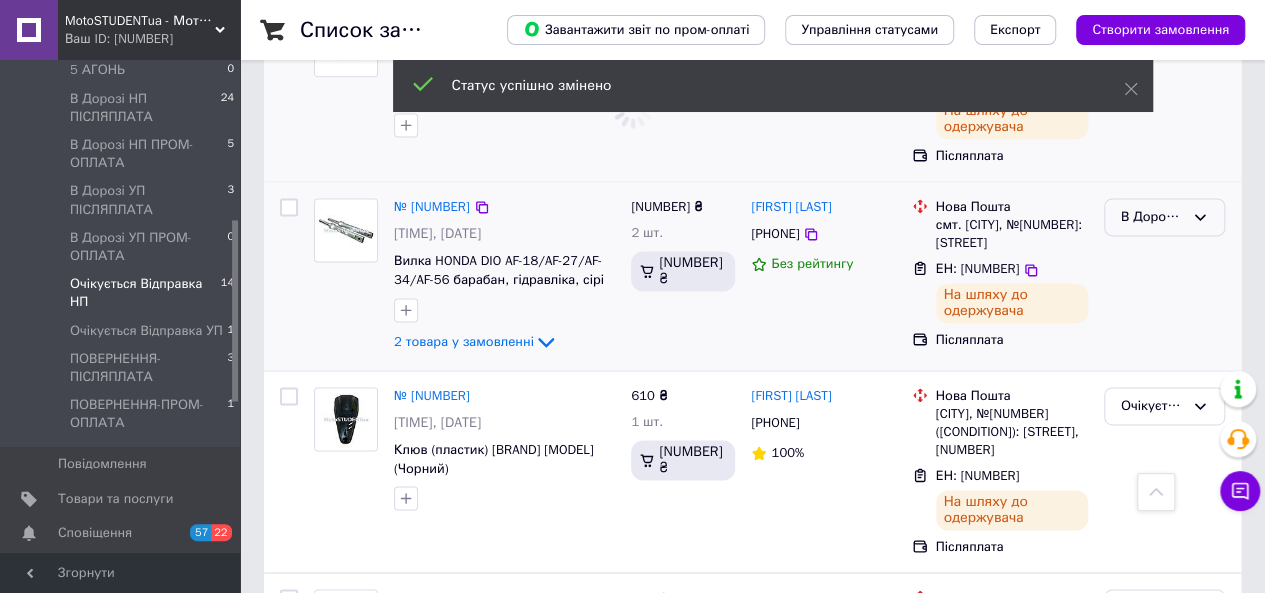 click 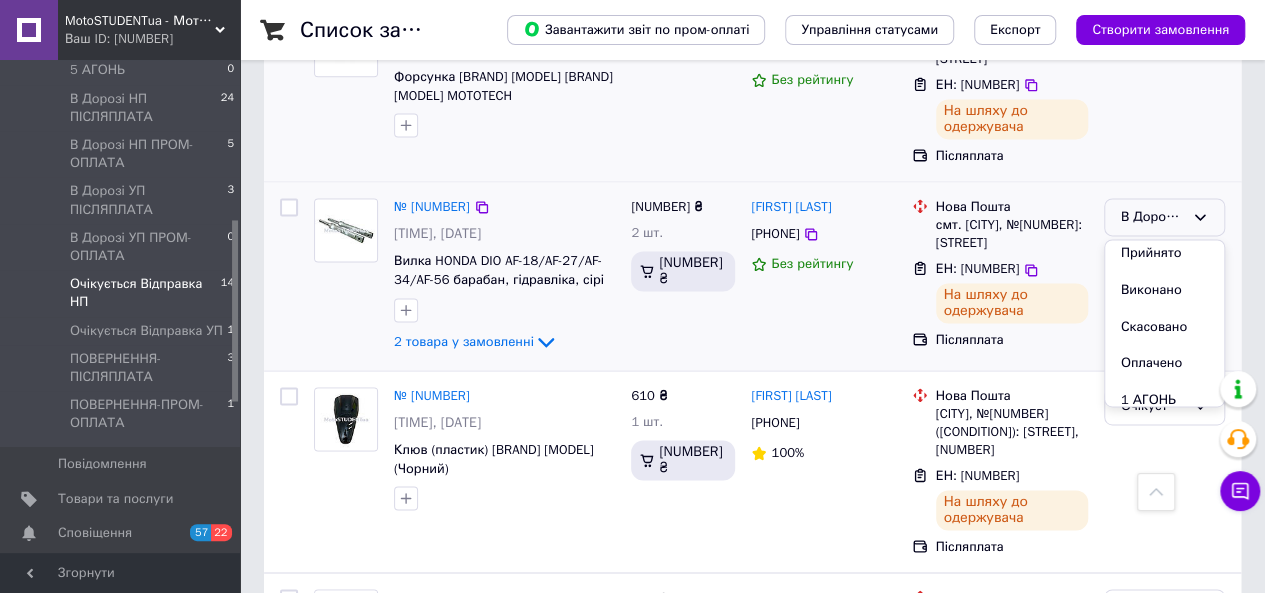 scroll, scrollTop: 0, scrollLeft: 0, axis: both 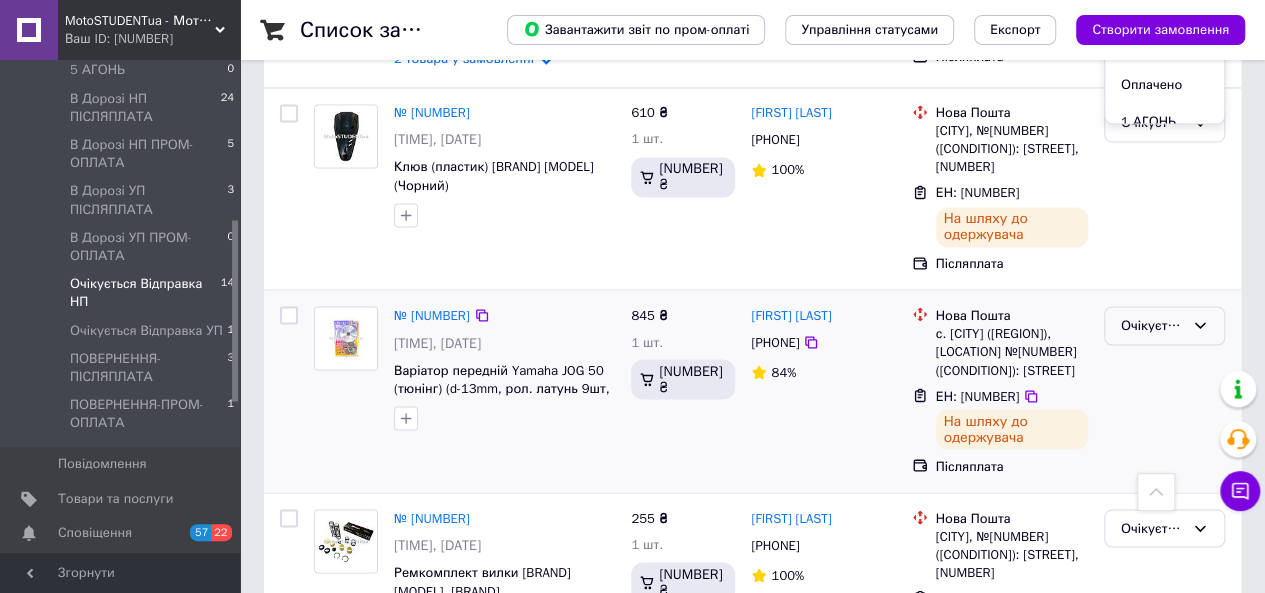 click on "Очікується Відправка НП" at bounding box center [1152, 325] 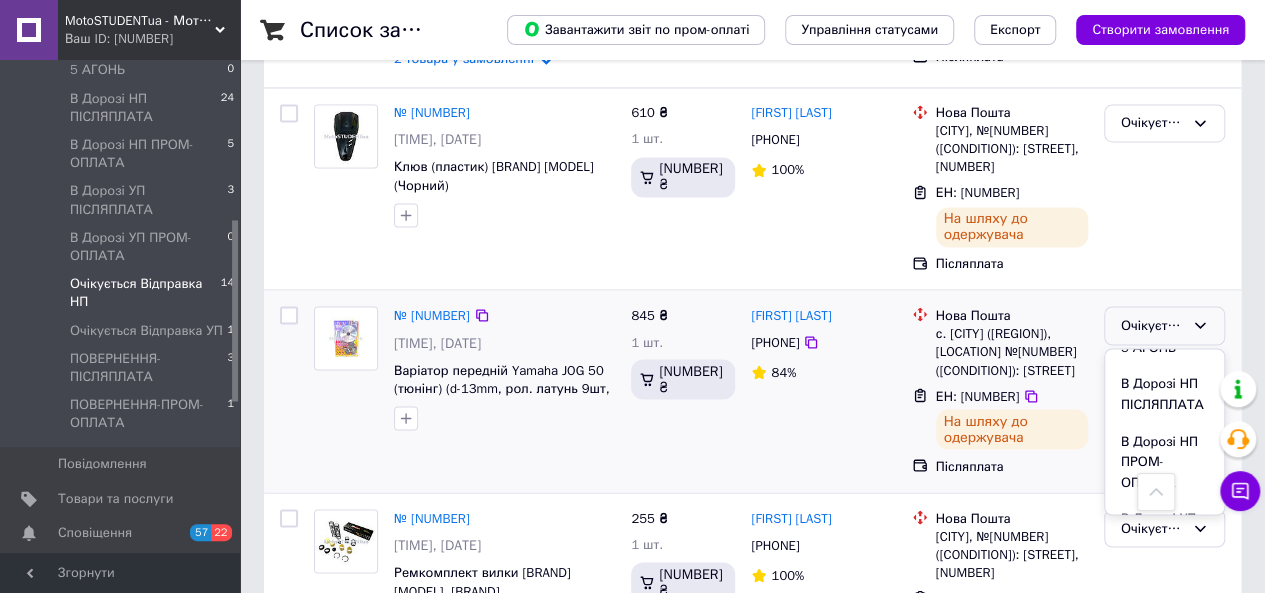 scroll, scrollTop: 332, scrollLeft: 0, axis: vertical 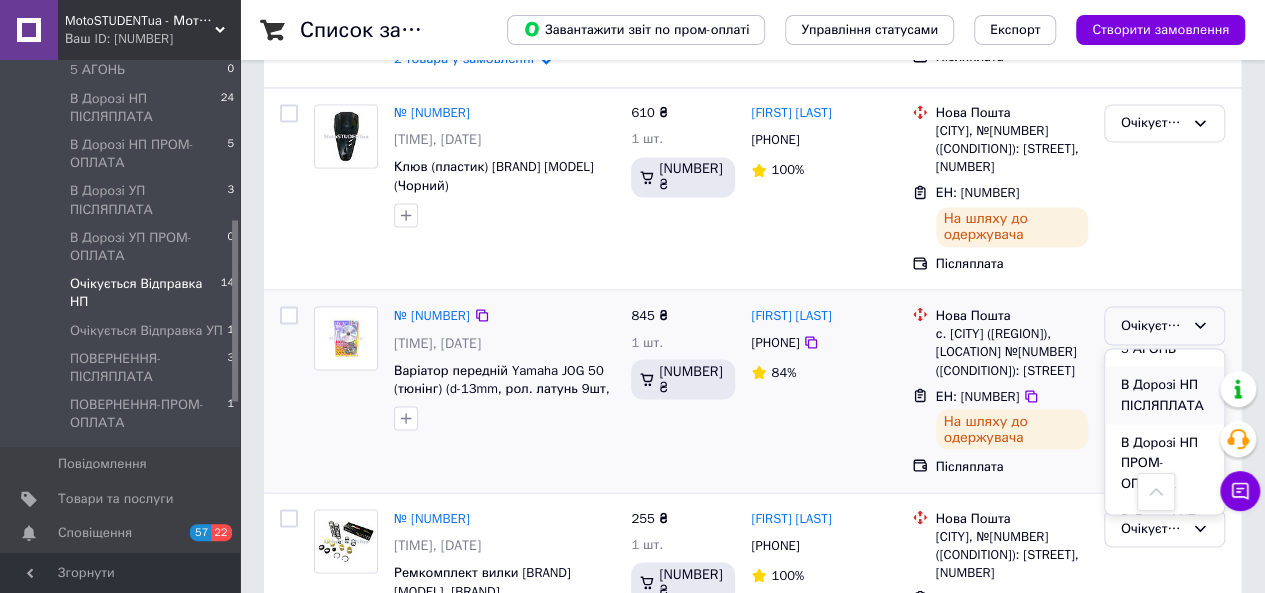 click on "В Дорозі НП ПІСЛЯПЛАТА" at bounding box center [1164, 394] 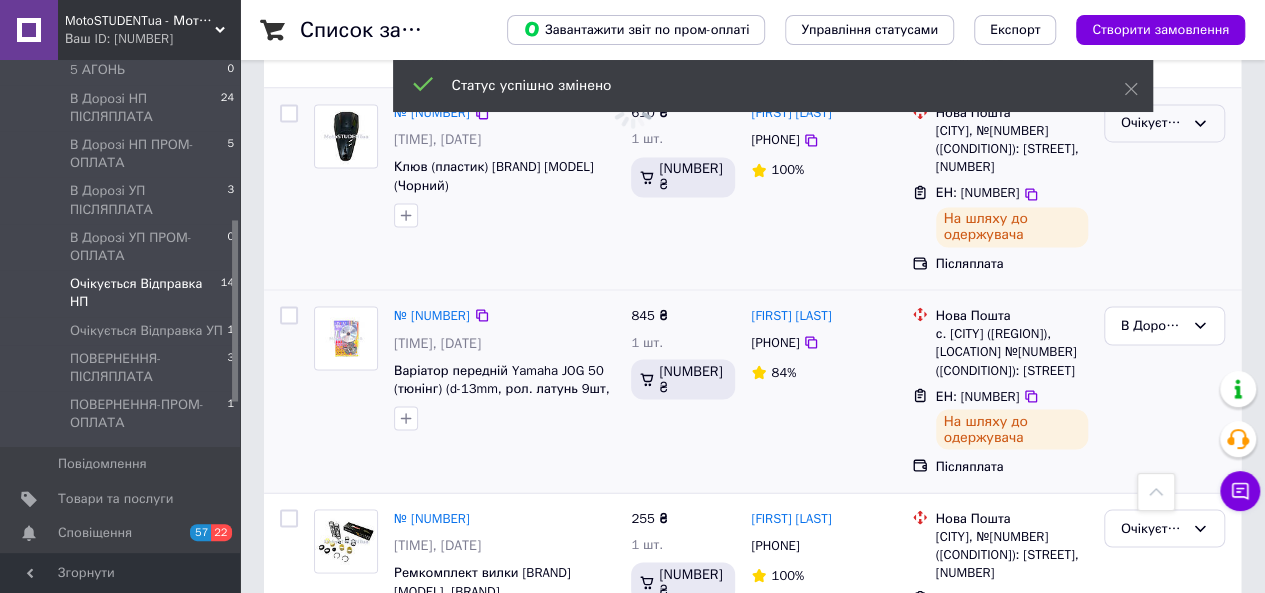 click 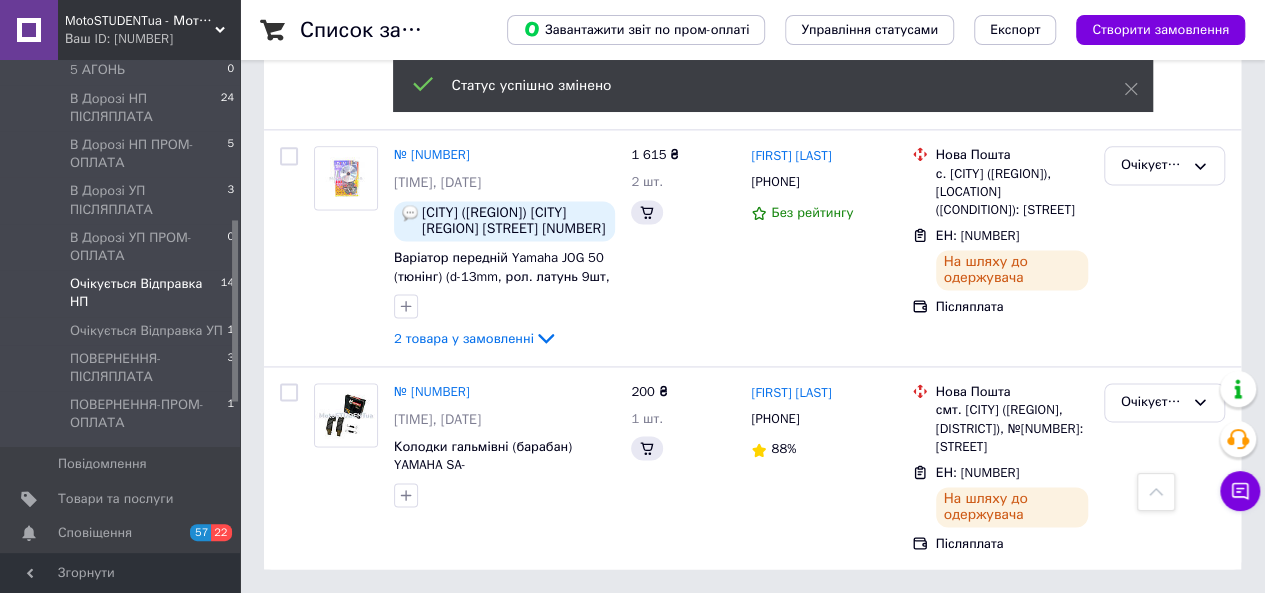scroll, scrollTop: 480, scrollLeft: 0, axis: vertical 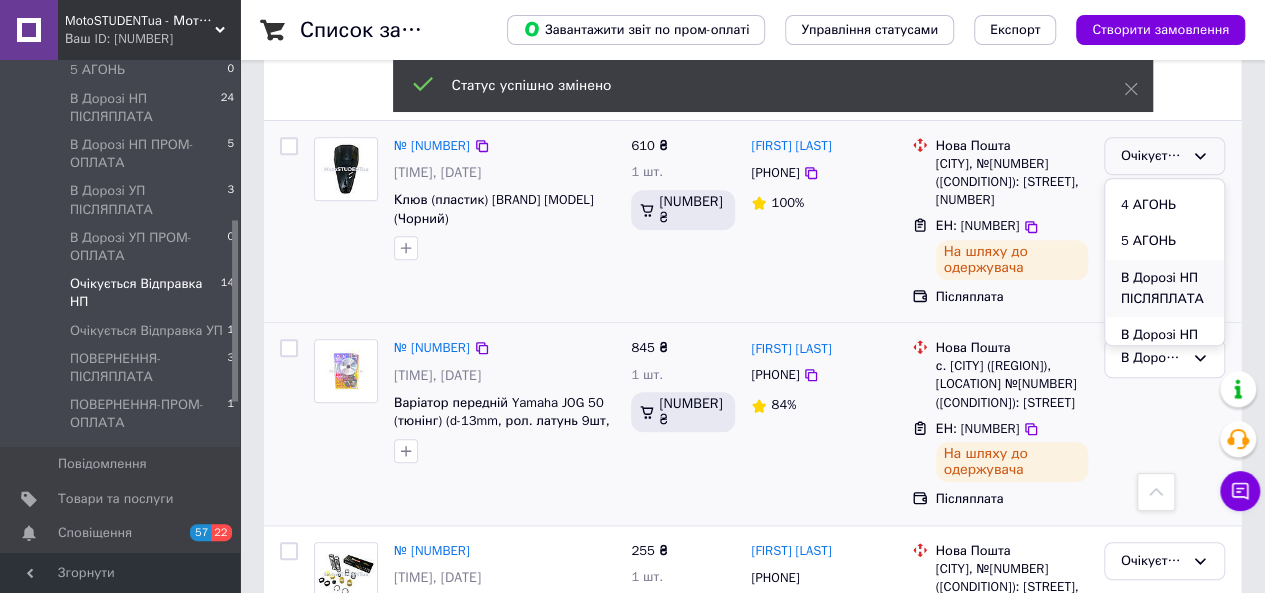 click on "В Дорозі НП ПІСЛЯПЛАТА" at bounding box center [1164, 288] 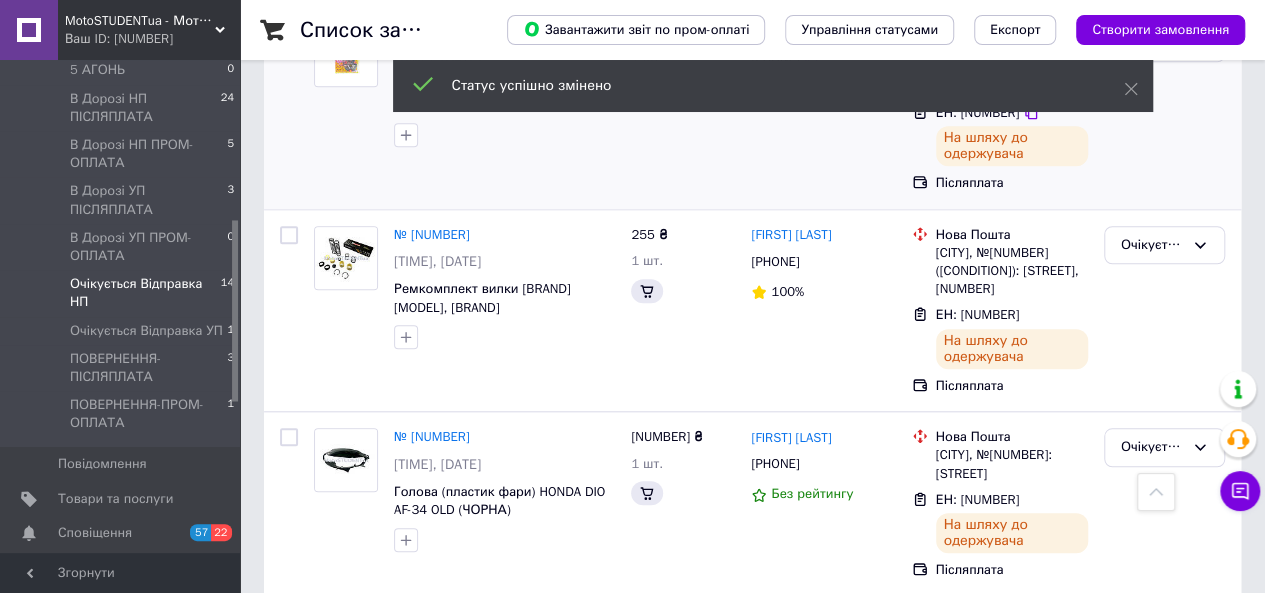 scroll, scrollTop: 800, scrollLeft: 0, axis: vertical 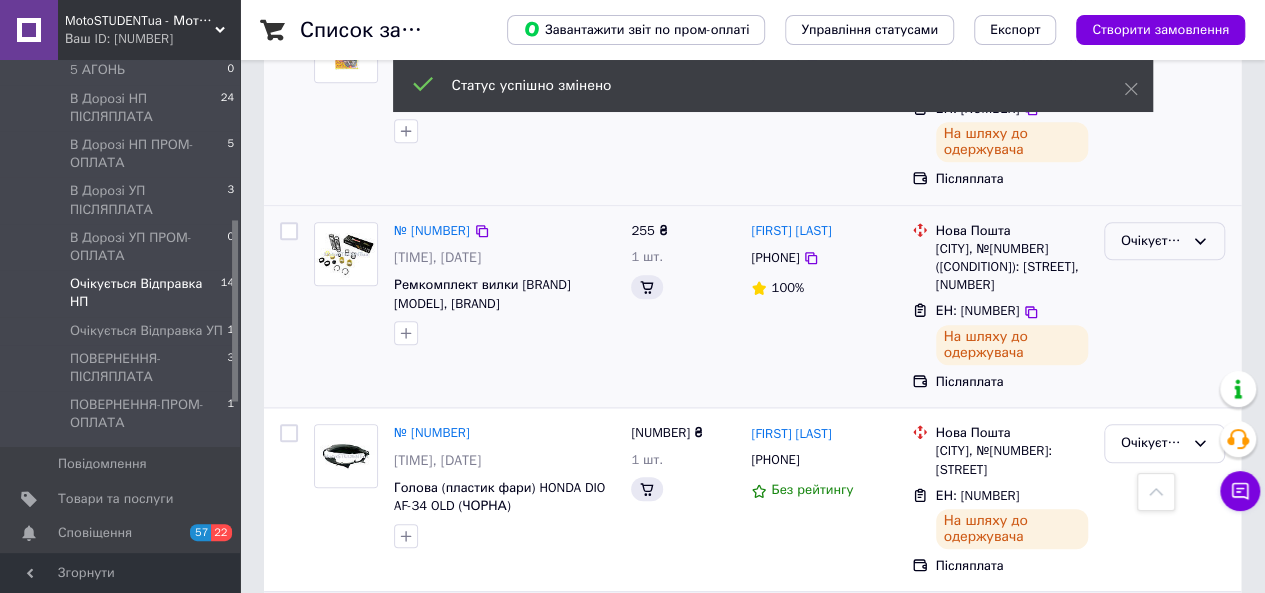 click 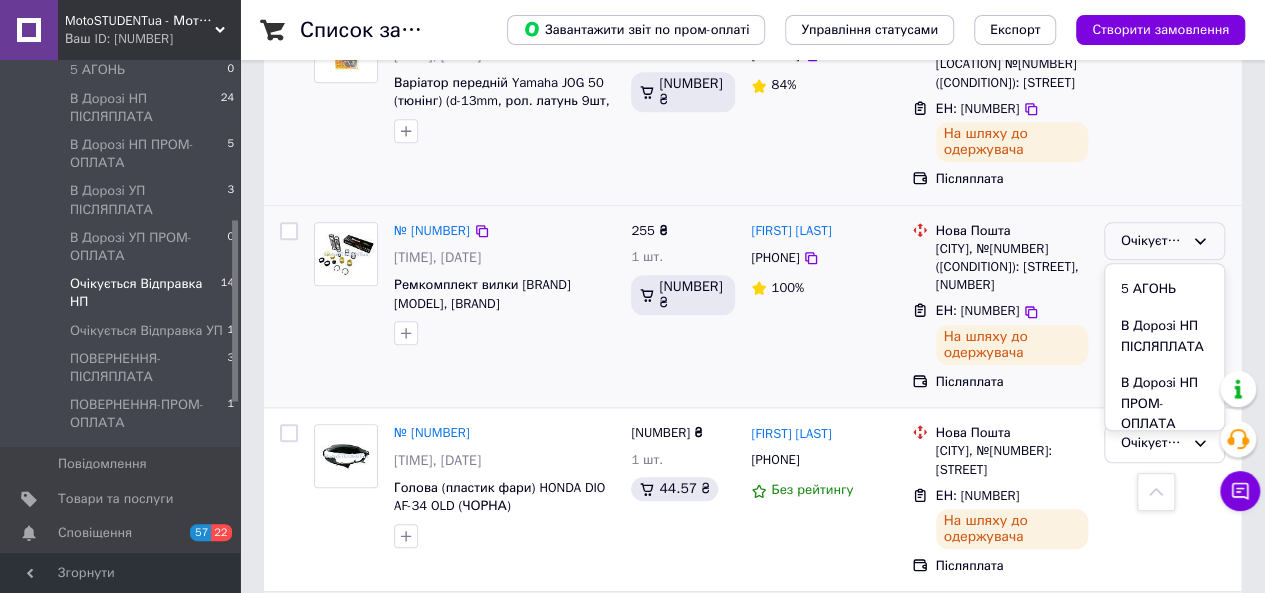 scroll, scrollTop: 306, scrollLeft: 0, axis: vertical 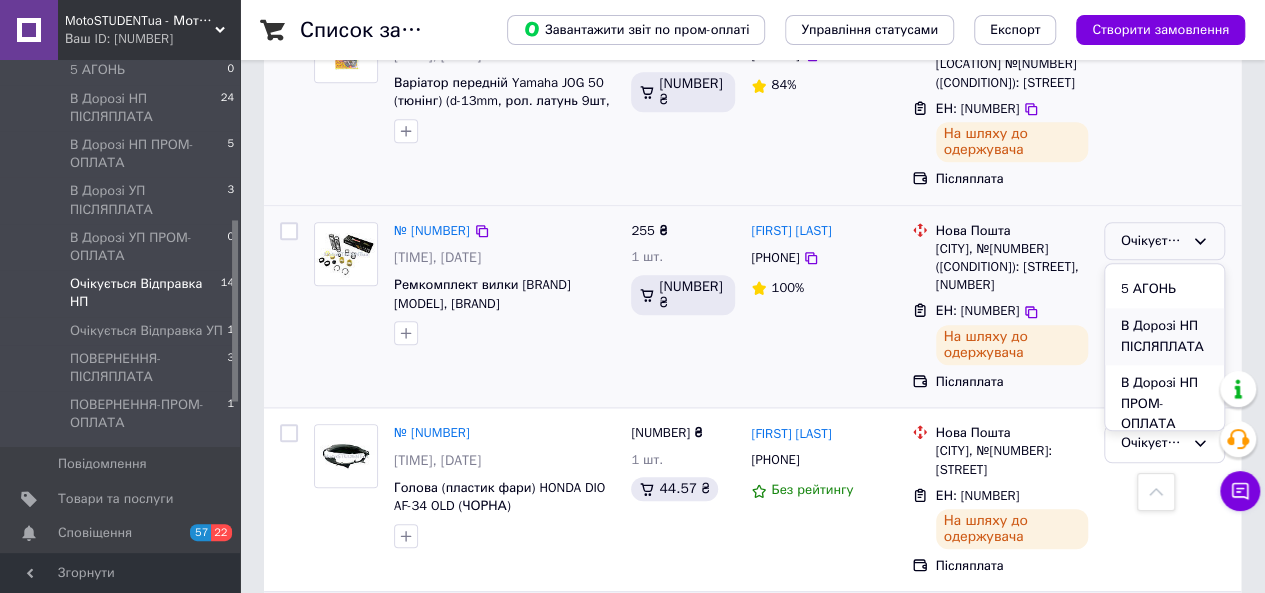 click on "В Дорозі НП ПІСЛЯПЛАТА" at bounding box center [1164, 336] 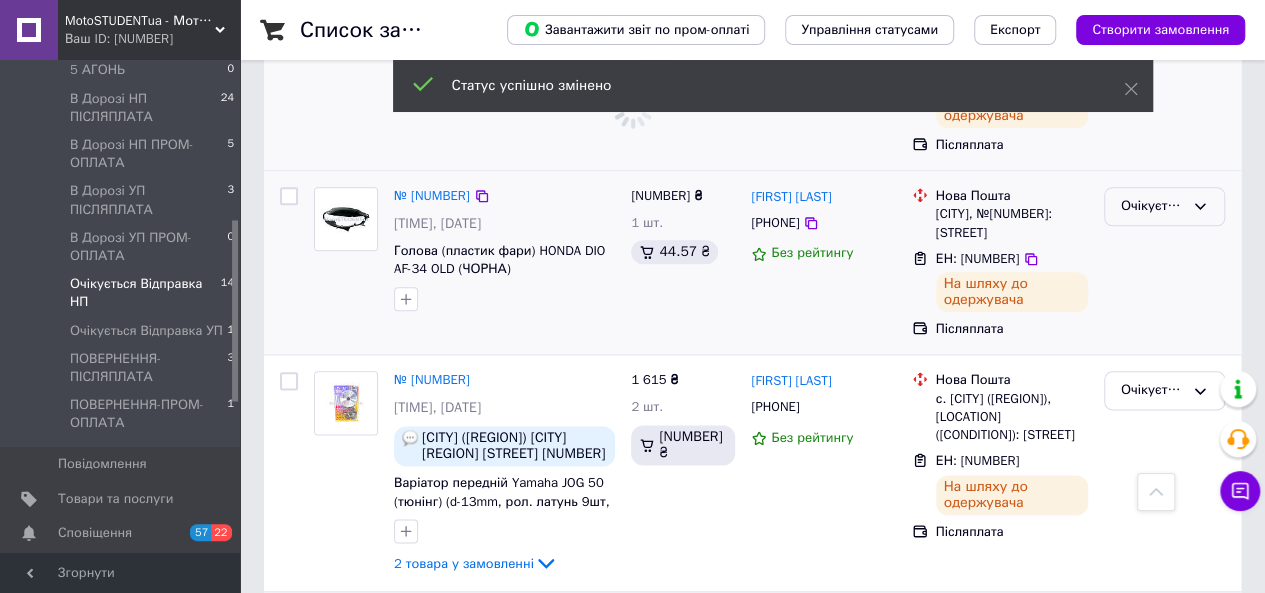 click 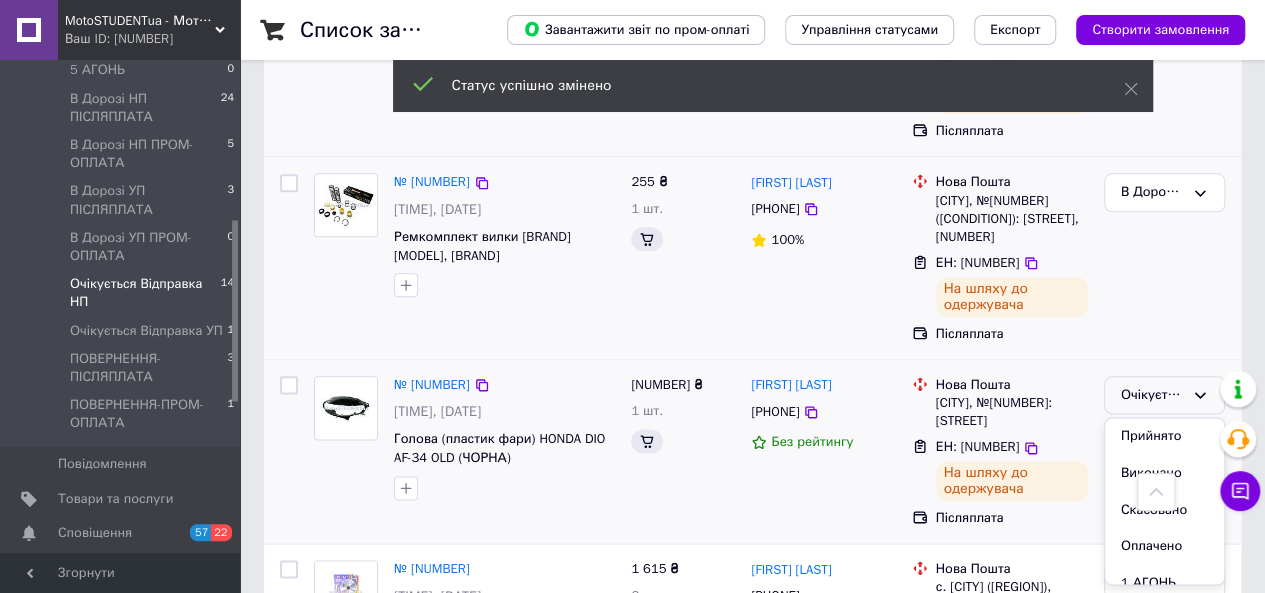 scroll, scrollTop: 1226, scrollLeft: 0, axis: vertical 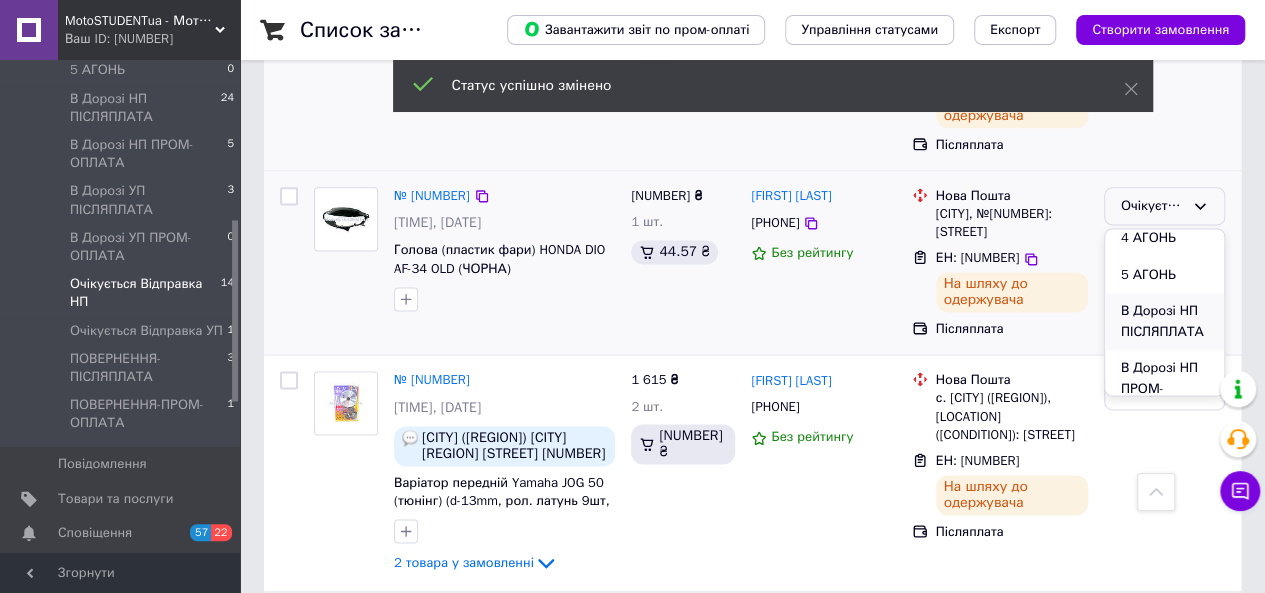 click on "В Дорозі НП ПІСЛЯПЛАТА" at bounding box center [1164, 321] 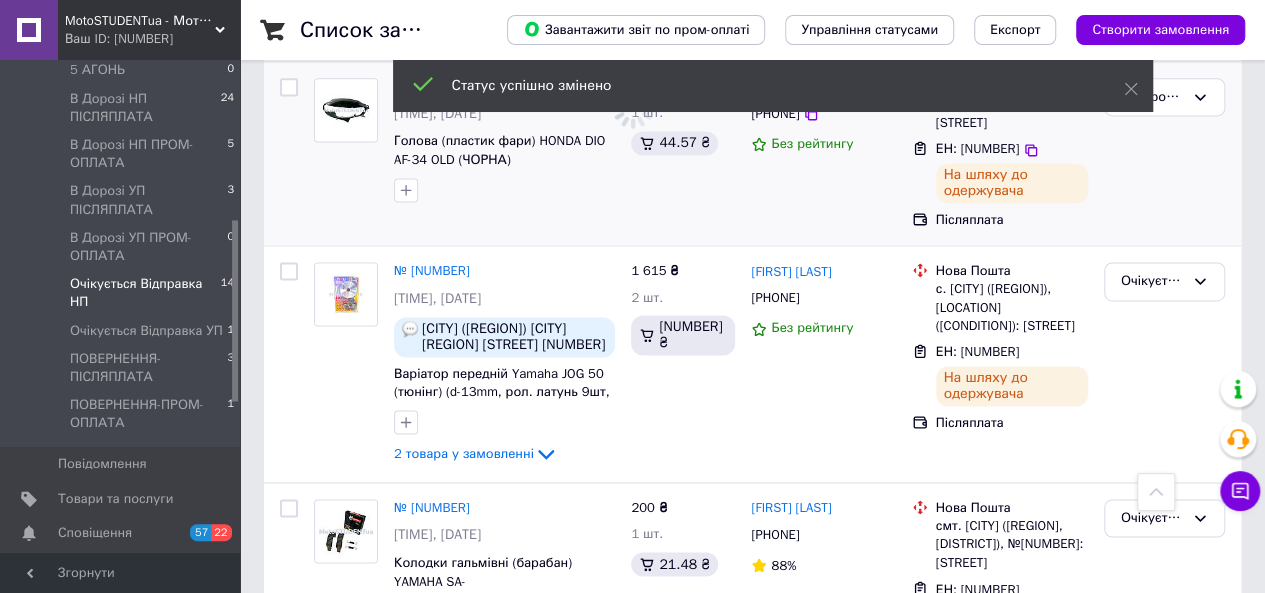 scroll, scrollTop: 1336, scrollLeft: 0, axis: vertical 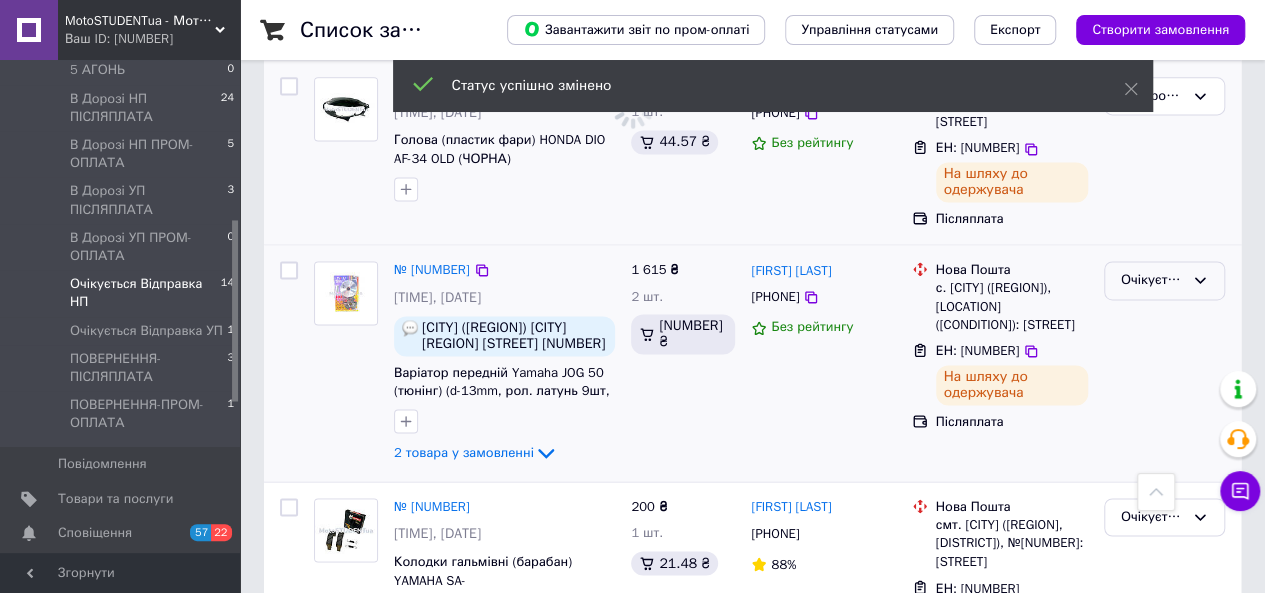 click on "Очікується Відправка НП" at bounding box center (1152, 280) 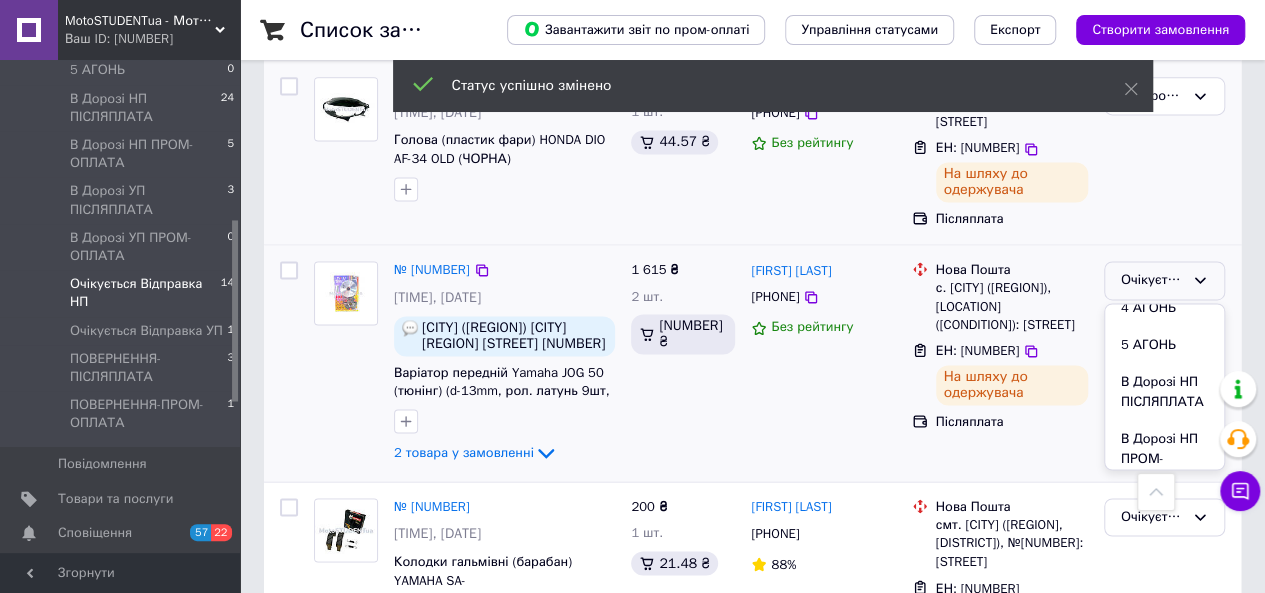 scroll, scrollTop: 291, scrollLeft: 0, axis: vertical 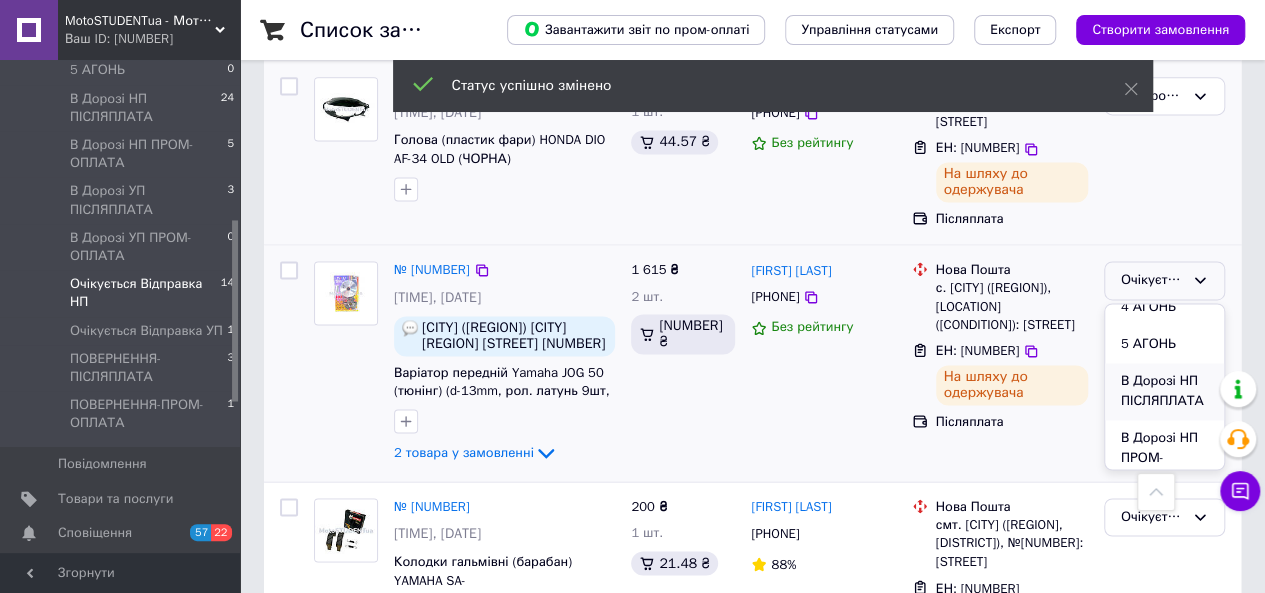 click on "В Дорозі НП ПІСЛЯПЛАТА" at bounding box center [1164, 391] 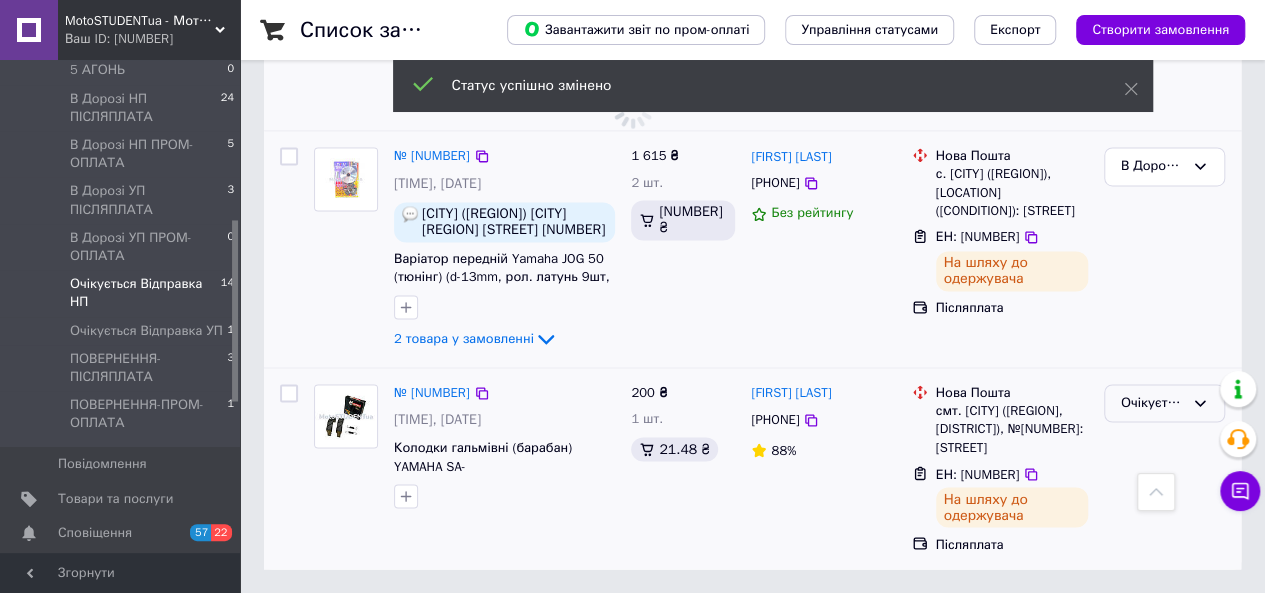 click on "Очікується Відправка НП" at bounding box center (1152, 403) 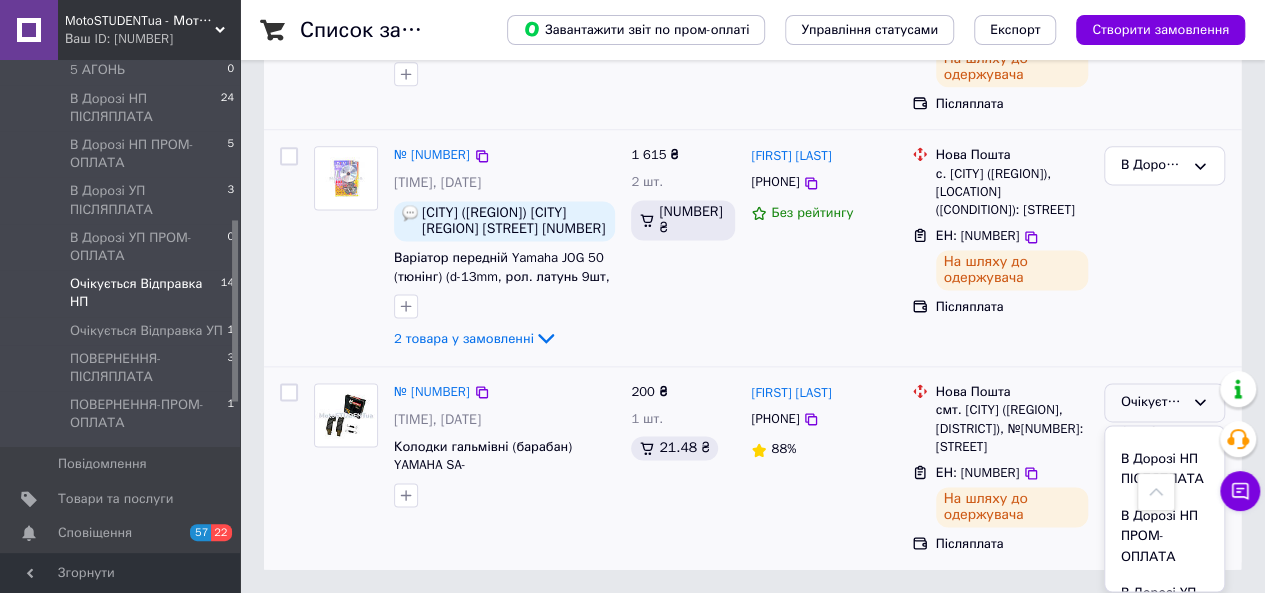 scroll, scrollTop: 326, scrollLeft: 0, axis: vertical 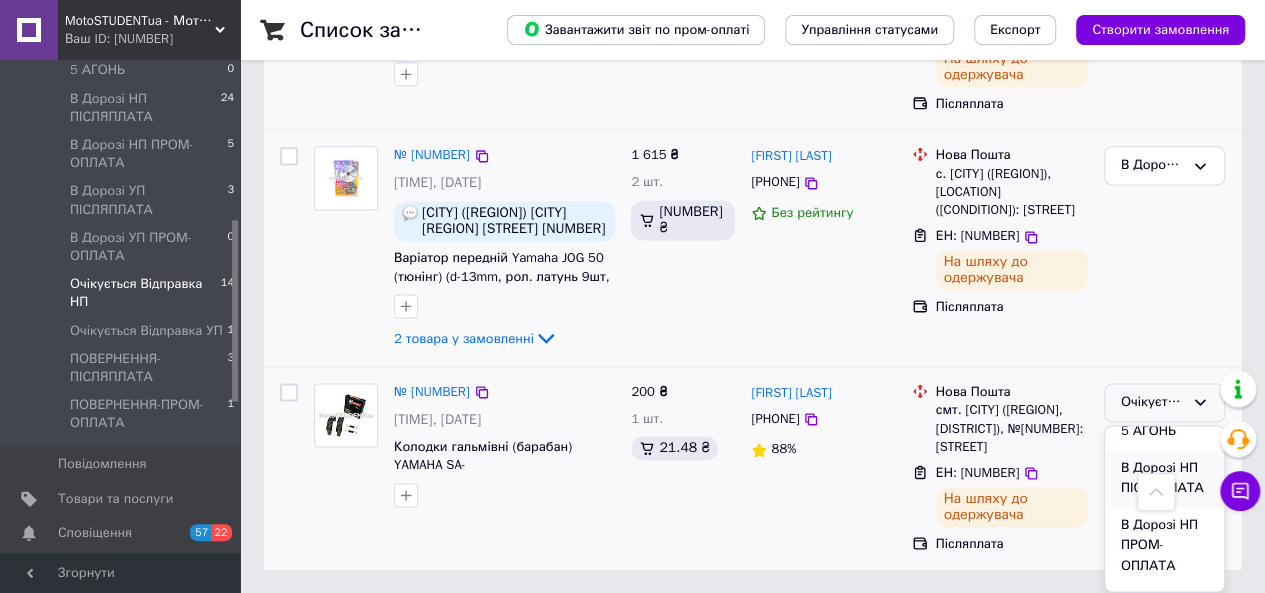 click on "В Дорозі НП ПІСЛЯПЛАТА" at bounding box center (1164, 478) 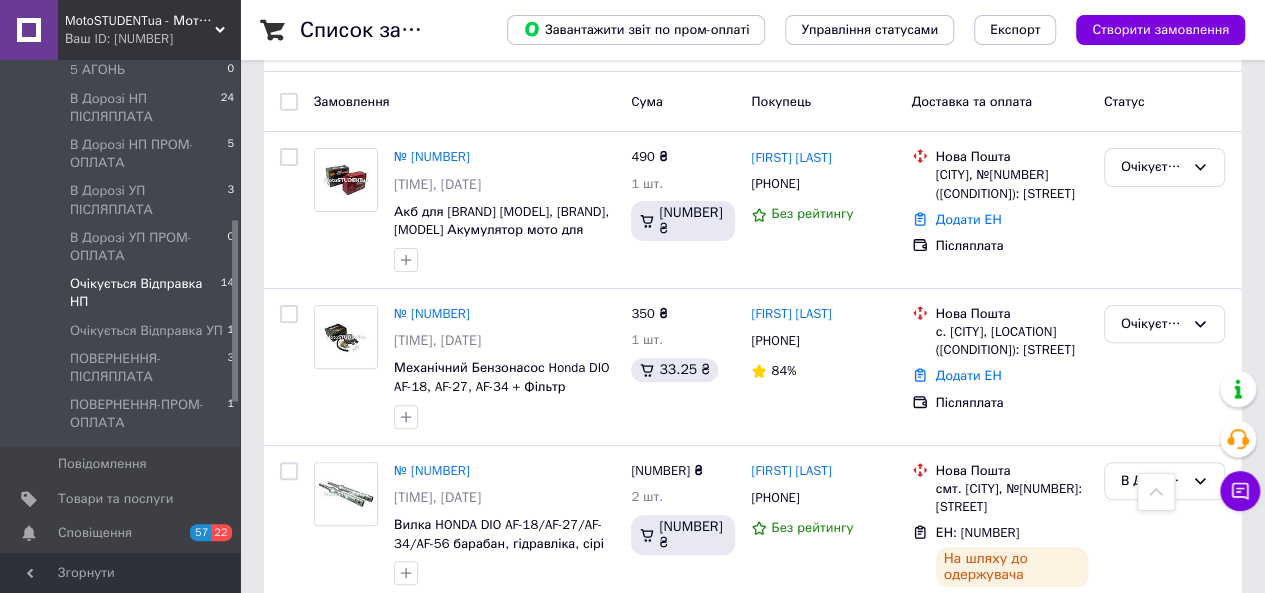 scroll, scrollTop: 153, scrollLeft: 0, axis: vertical 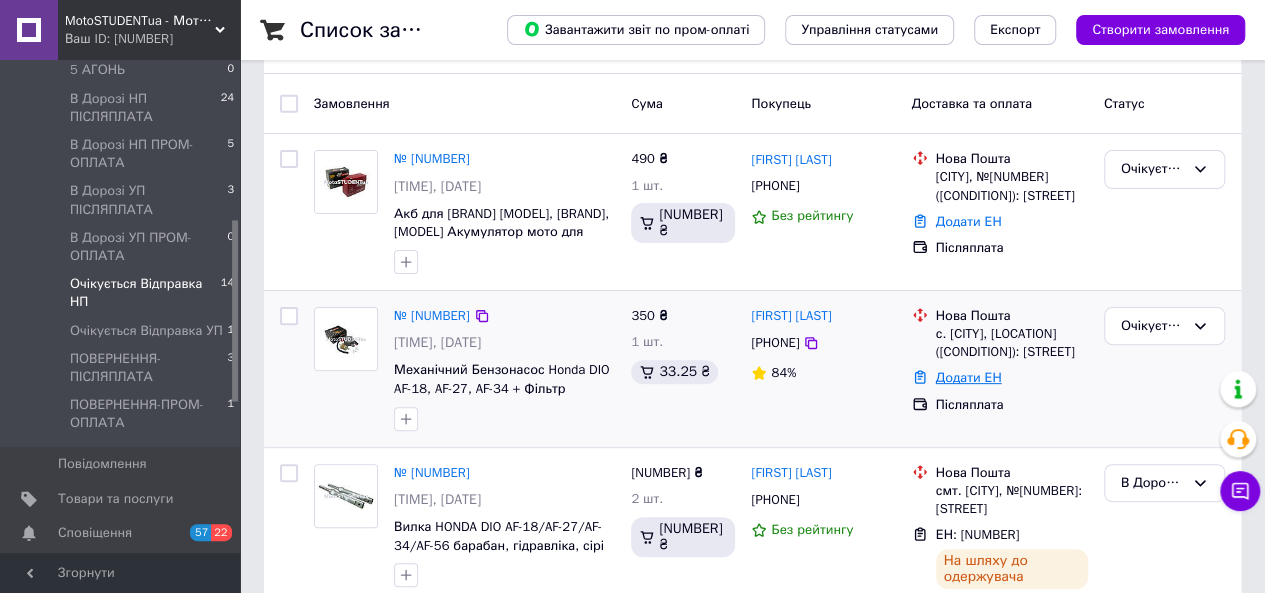 click on "Додати ЕН" at bounding box center (969, 377) 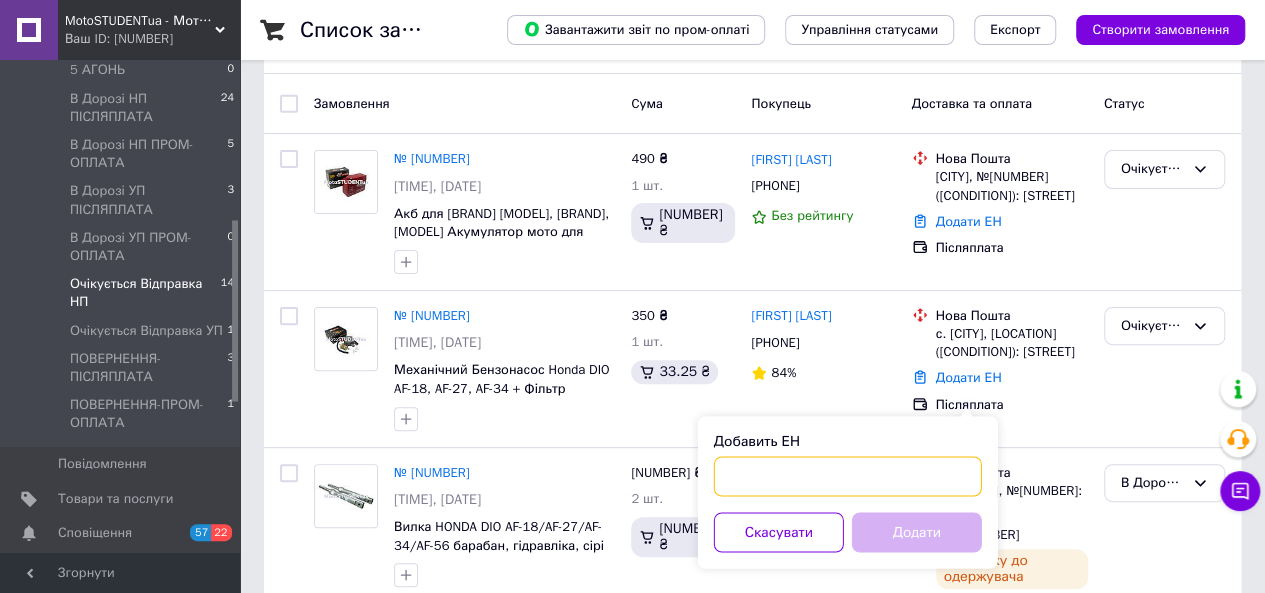 click on "Добавить ЕН" at bounding box center [848, 476] 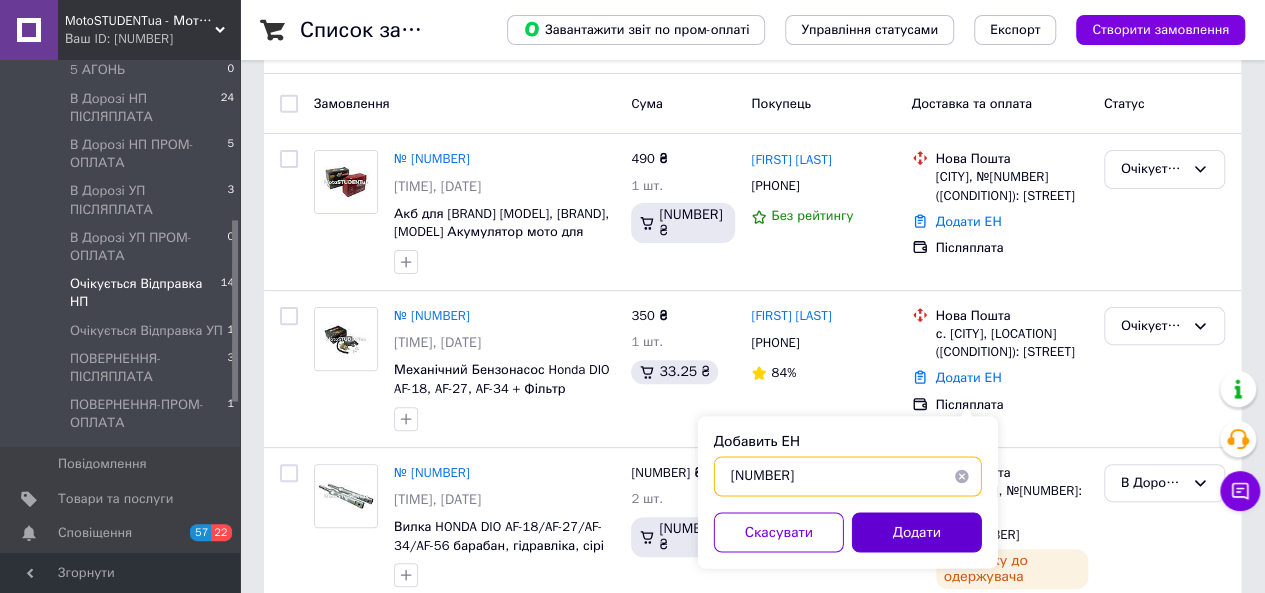 type on "[NUMBER]" 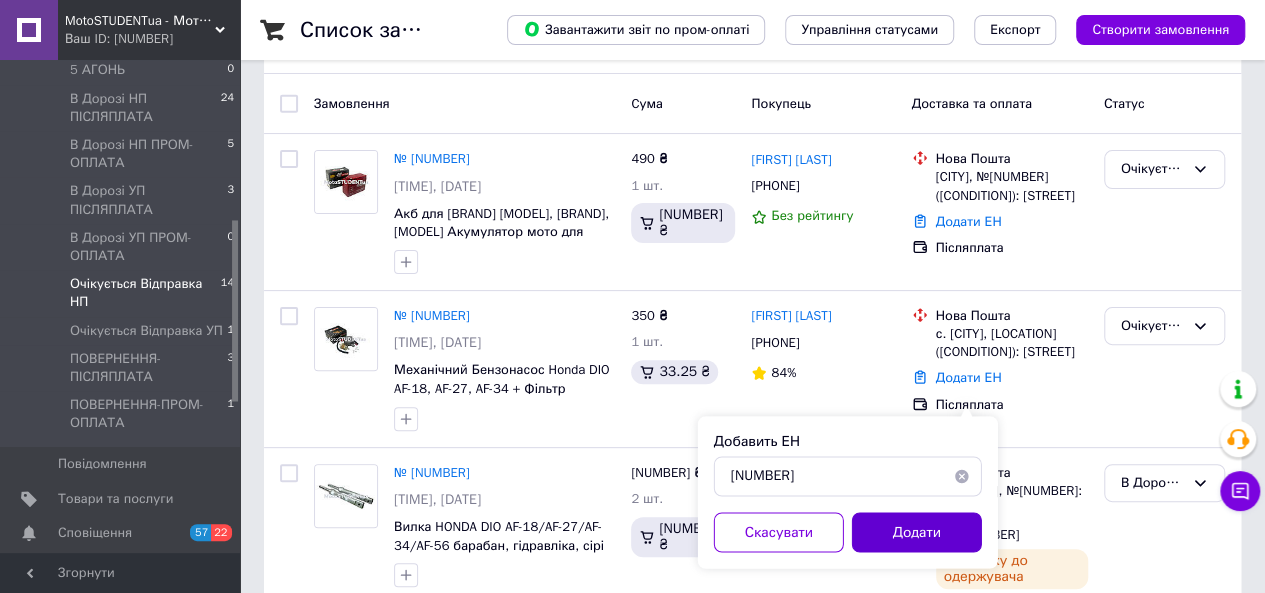 click on "Додати" at bounding box center [917, 532] 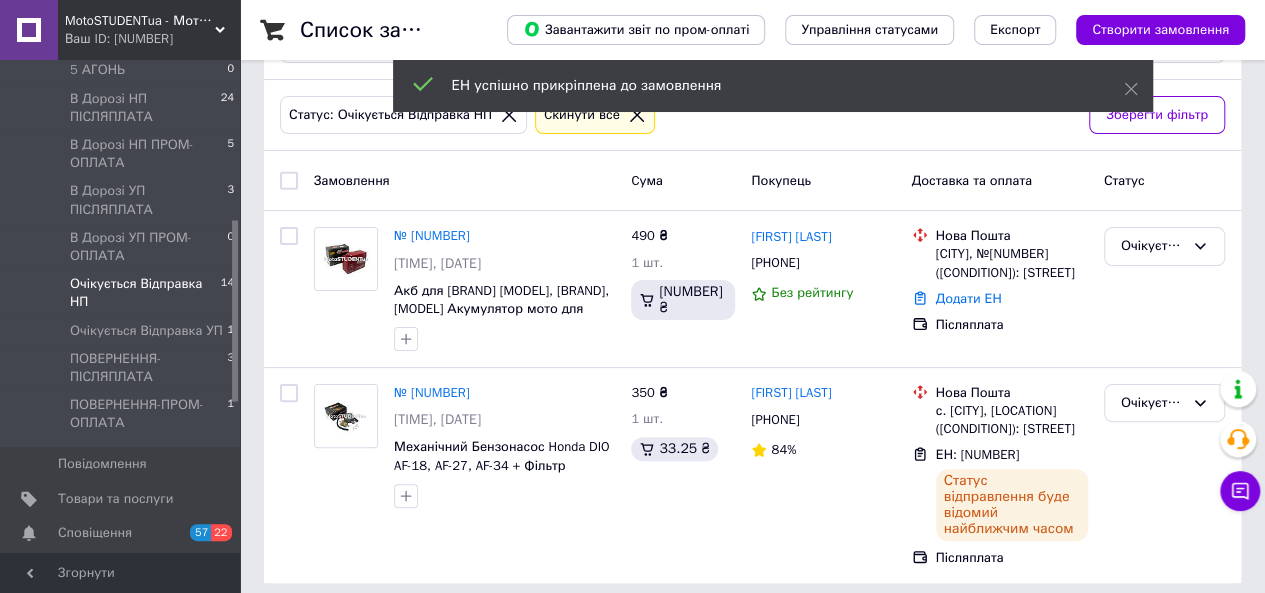 scroll, scrollTop: 91, scrollLeft: 0, axis: vertical 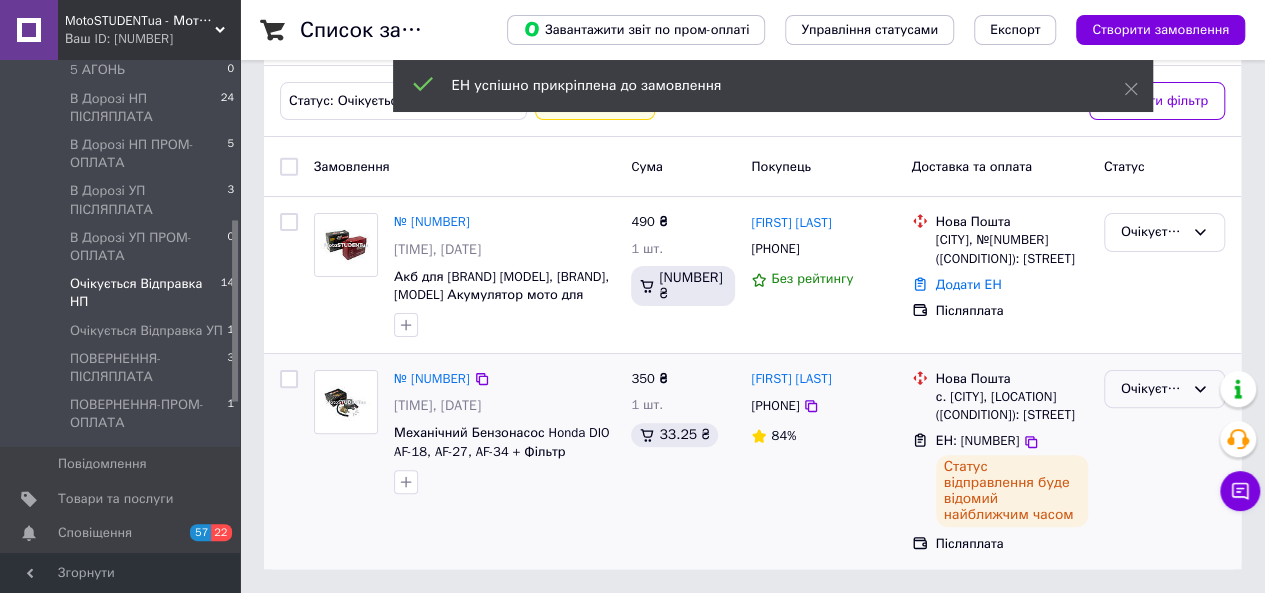 click on "Очікується Відправка НП" at bounding box center [1152, 389] 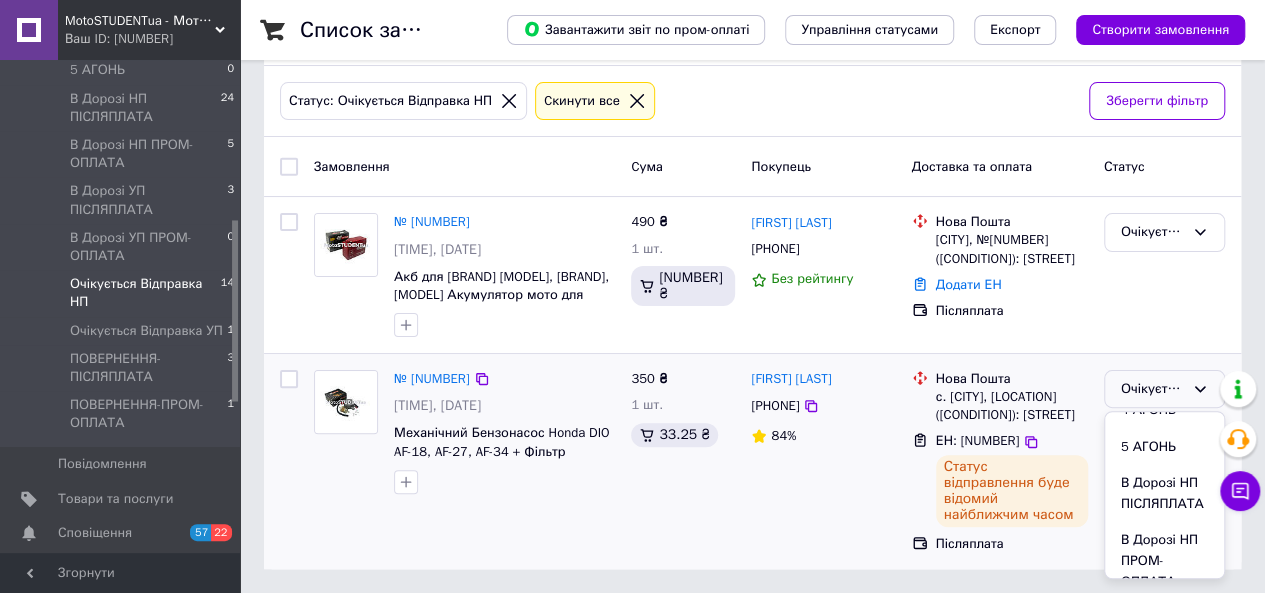 scroll, scrollTop: 302, scrollLeft: 0, axis: vertical 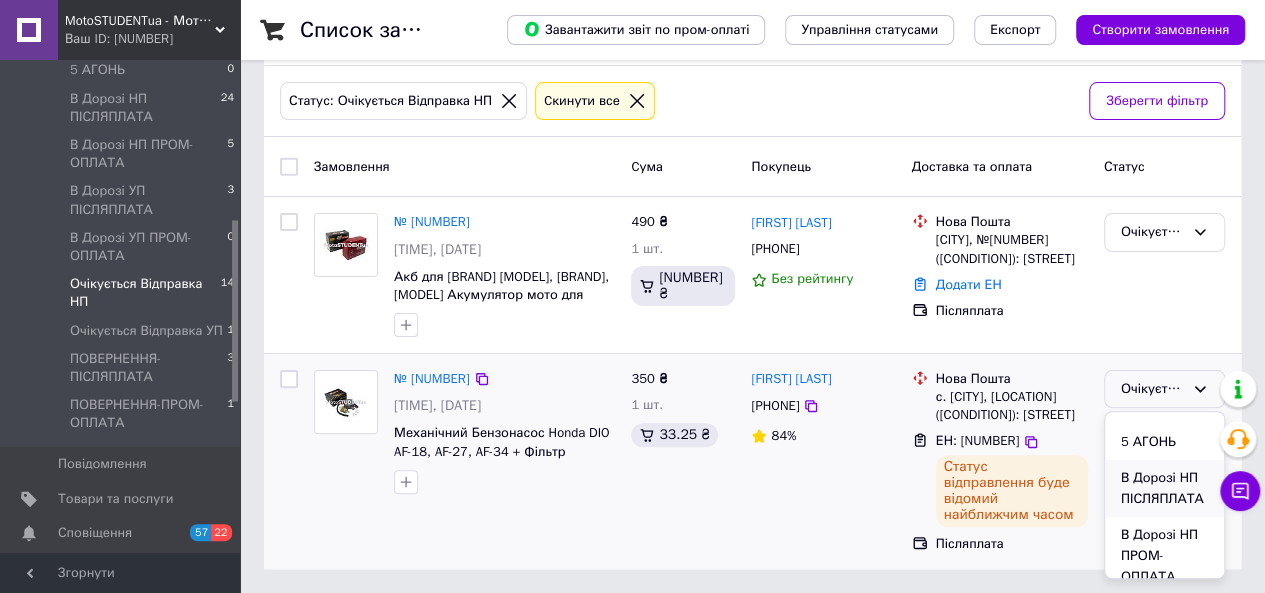 click on "В Дорозі НП ПІСЛЯПЛАТА" at bounding box center (1164, 488) 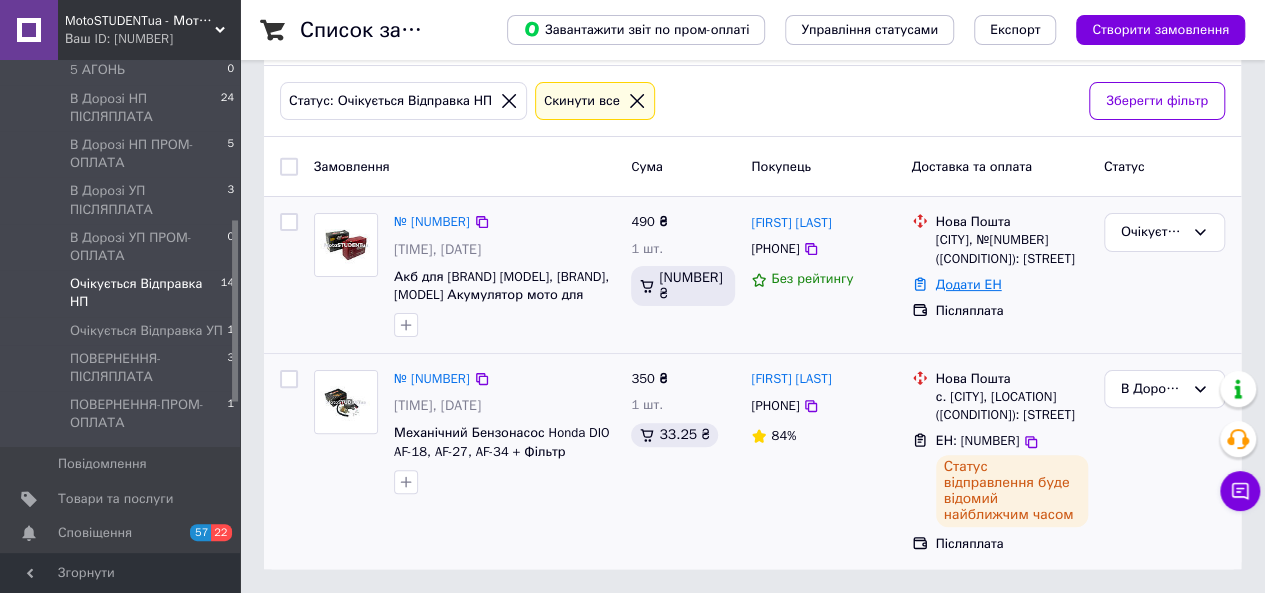 click on "Додати ЕН" at bounding box center (969, 284) 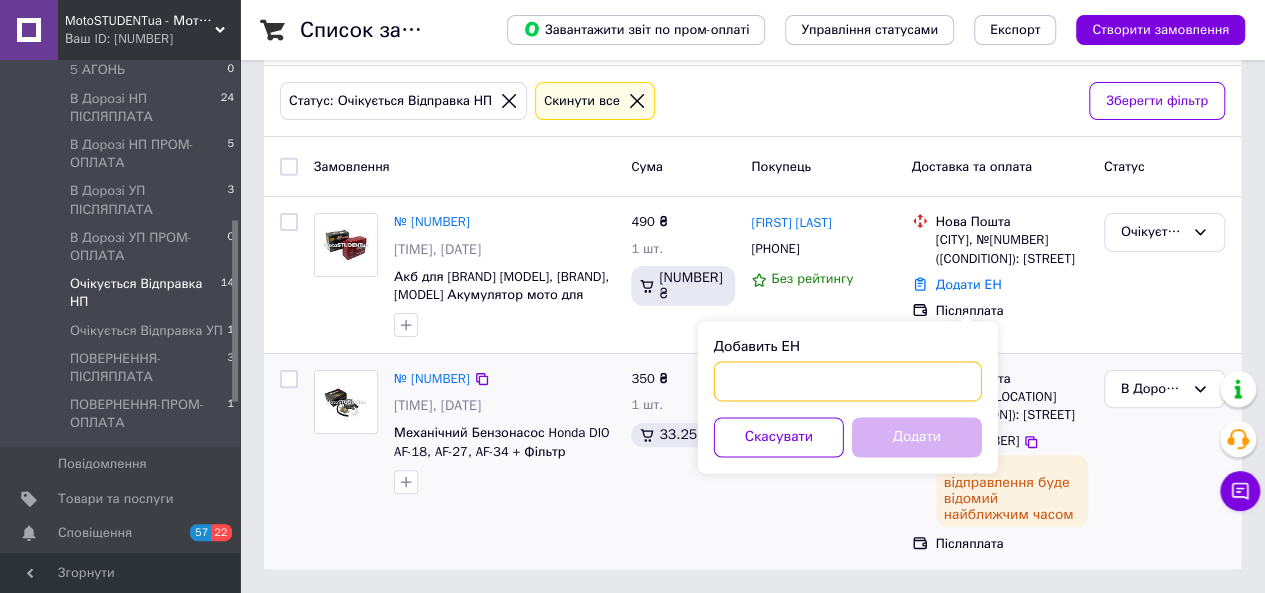 click on "Добавить ЕН" at bounding box center [848, 381] 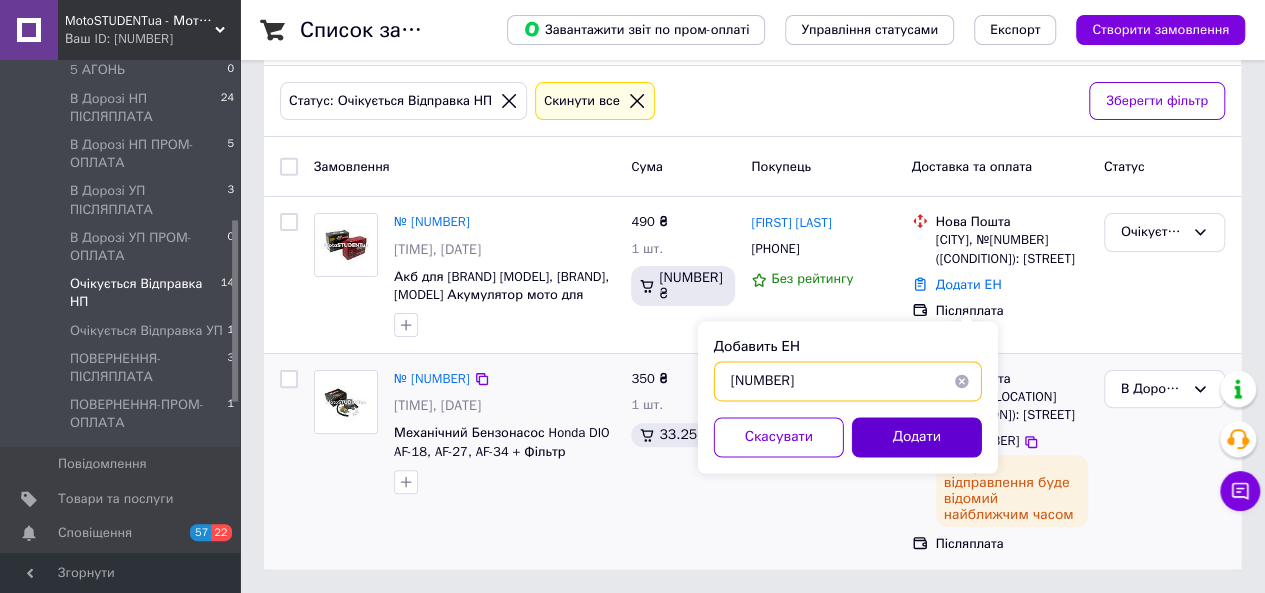 type on "[NUMBER]" 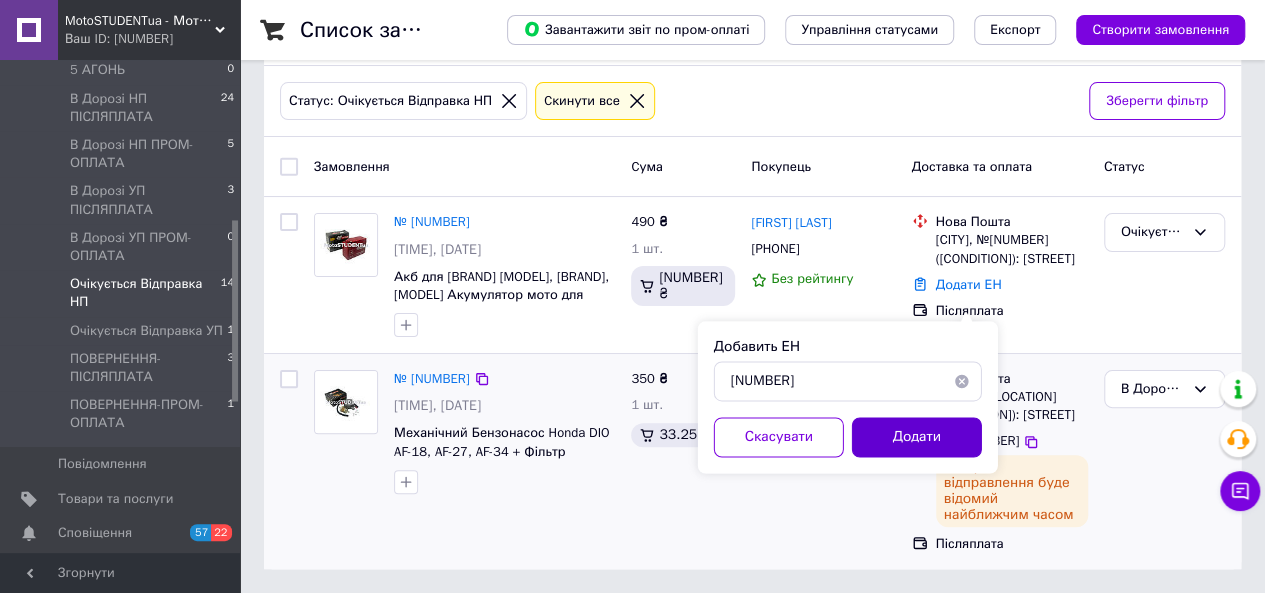 click on "Додати" at bounding box center [917, 437] 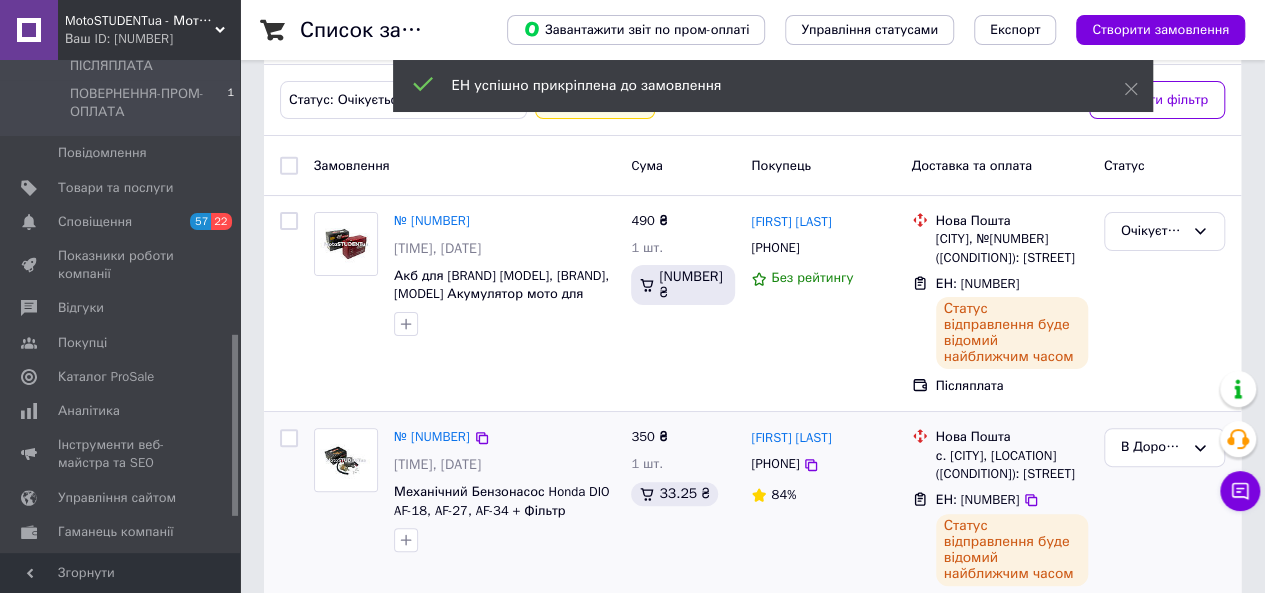 scroll, scrollTop: 747, scrollLeft: 0, axis: vertical 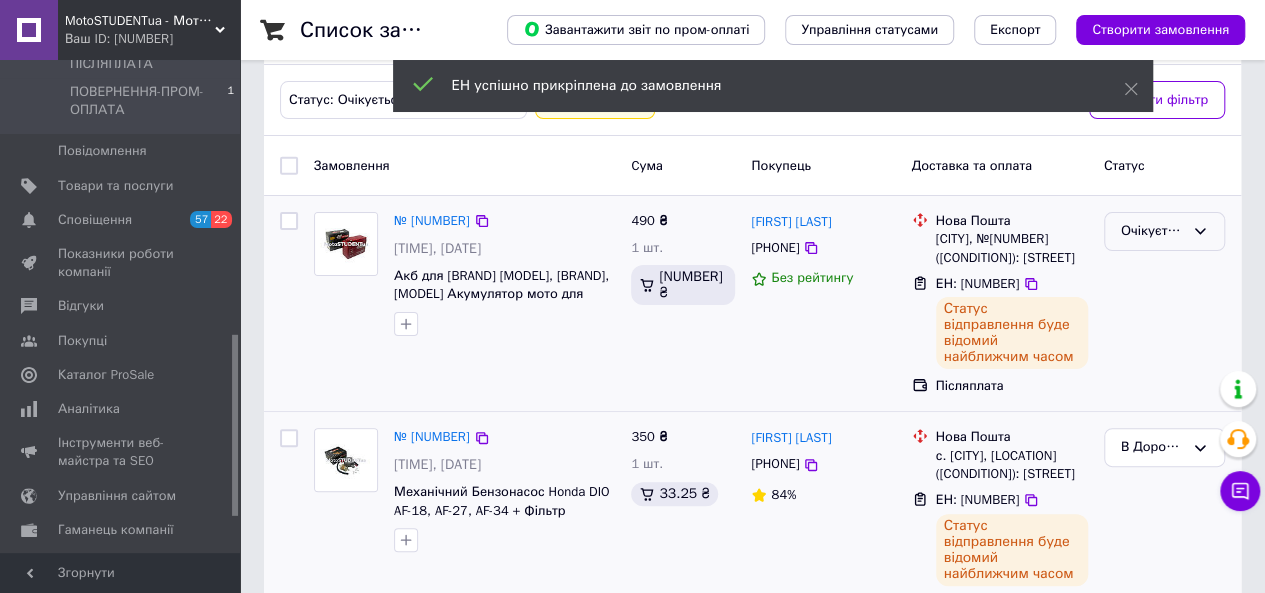 click 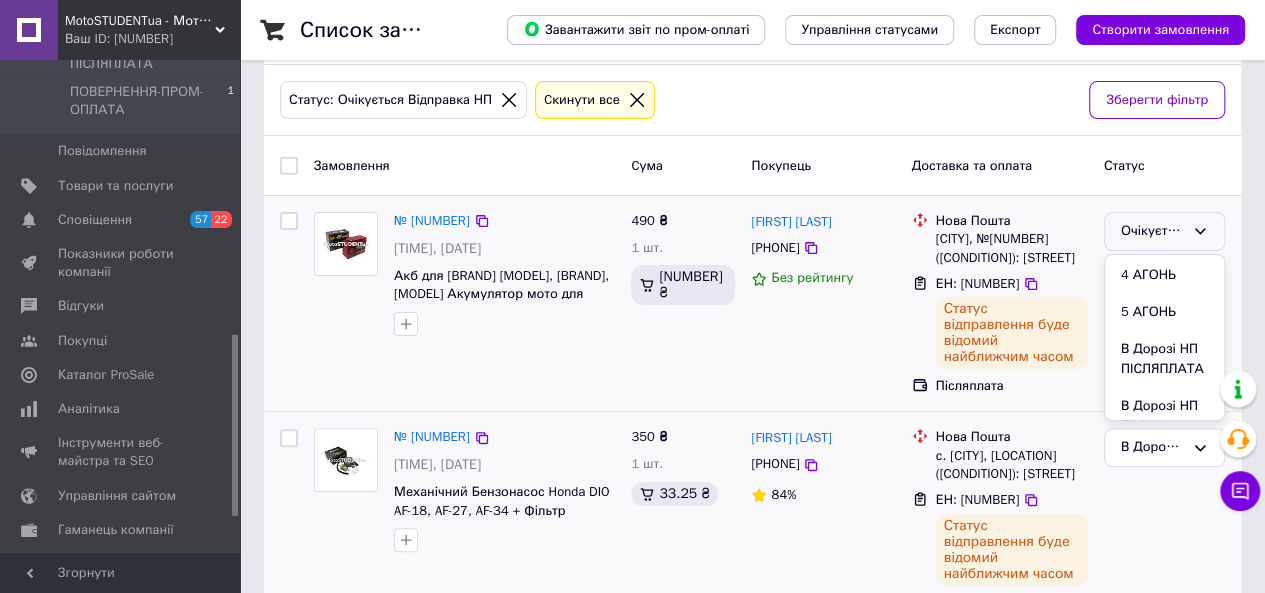 scroll, scrollTop: 276, scrollLeft: 0, axis: vertical 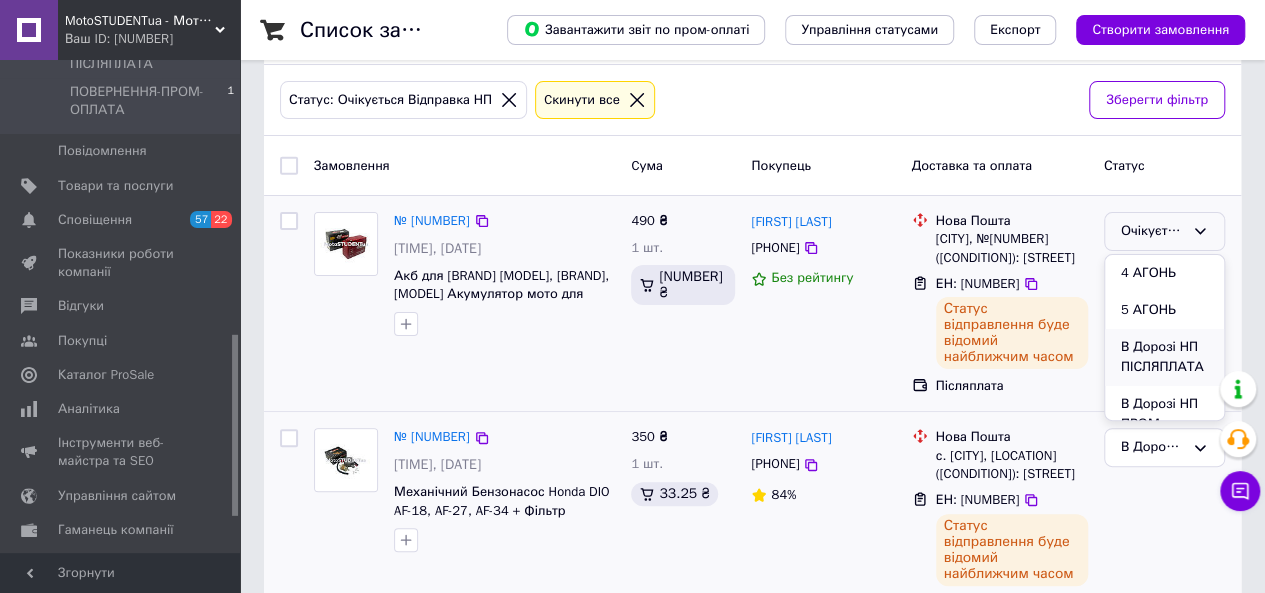 click on "В Дорозі НП ПІСЛЯПЛАТА" at bounding box center (1164, 357) 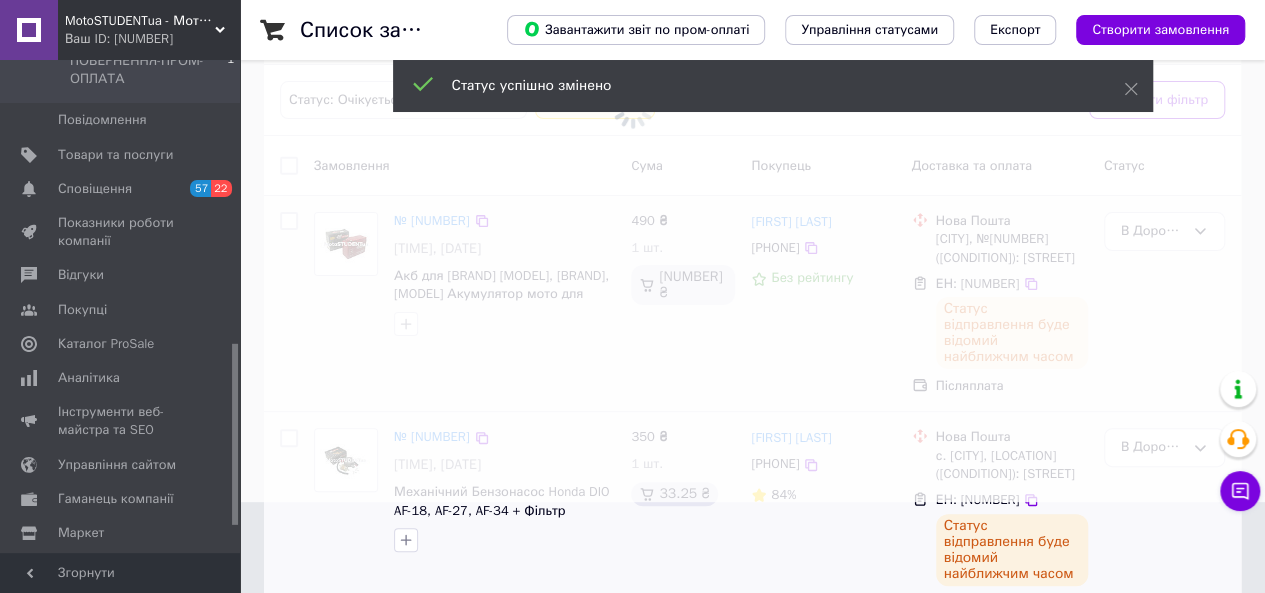 scroll, scrollTop: 780, scrollLeft: 0, axis: vertical 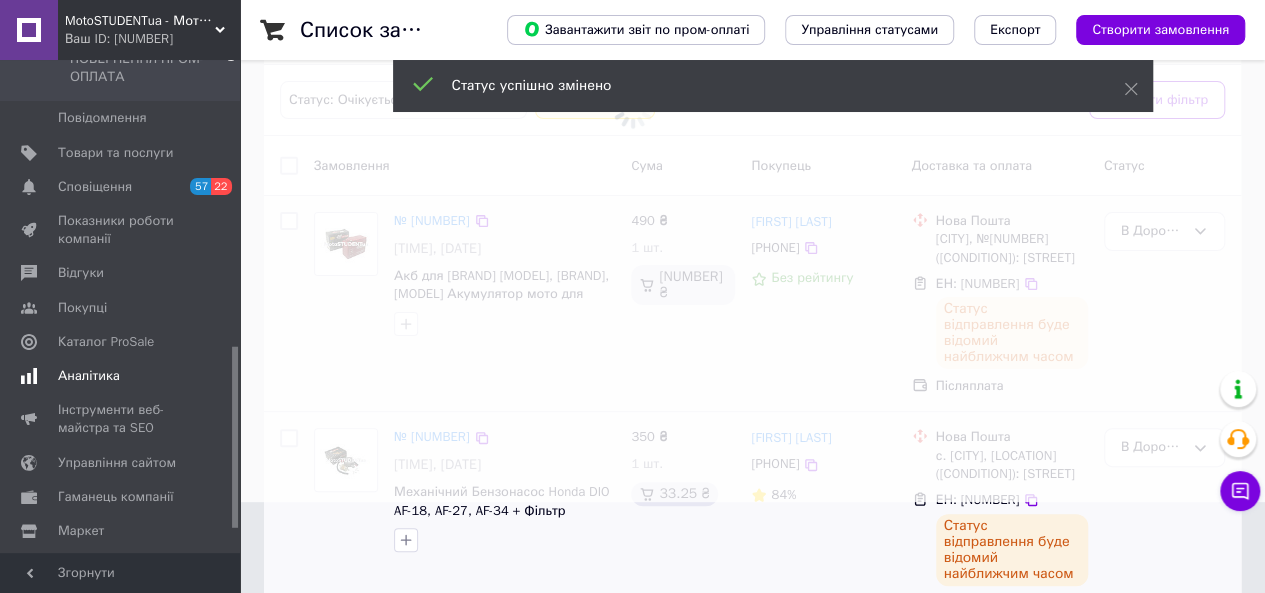 click on "Аналітика" at bounding box center (89, 376) 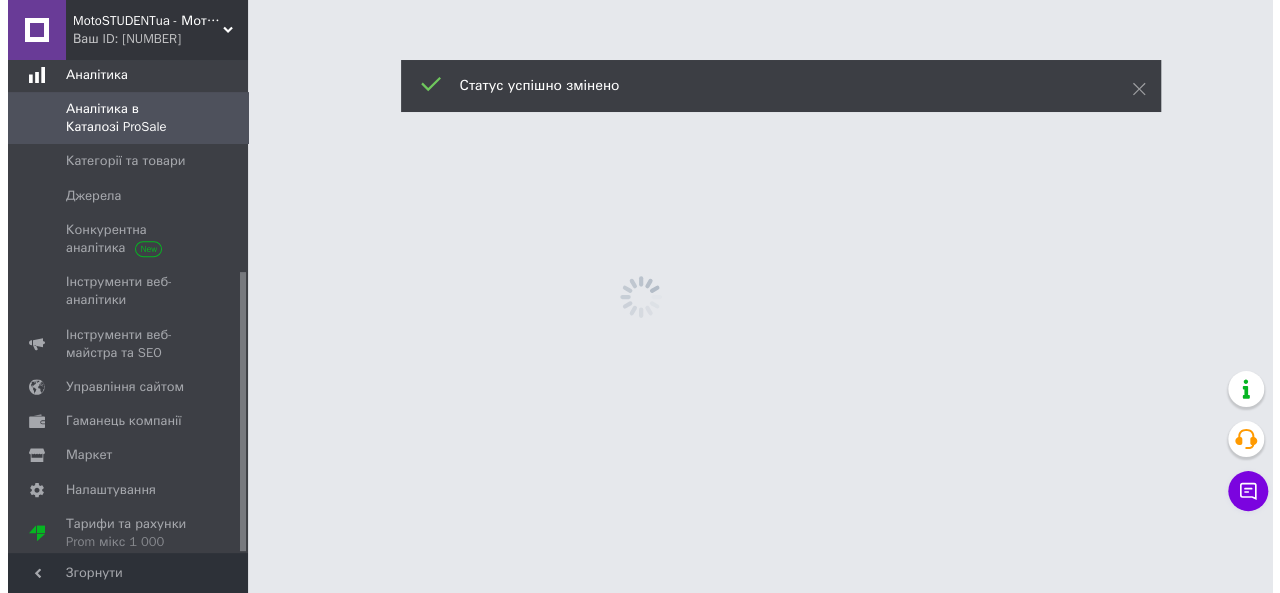 scroll, scrollTop: 0, scrollLeft: 0, axis: both 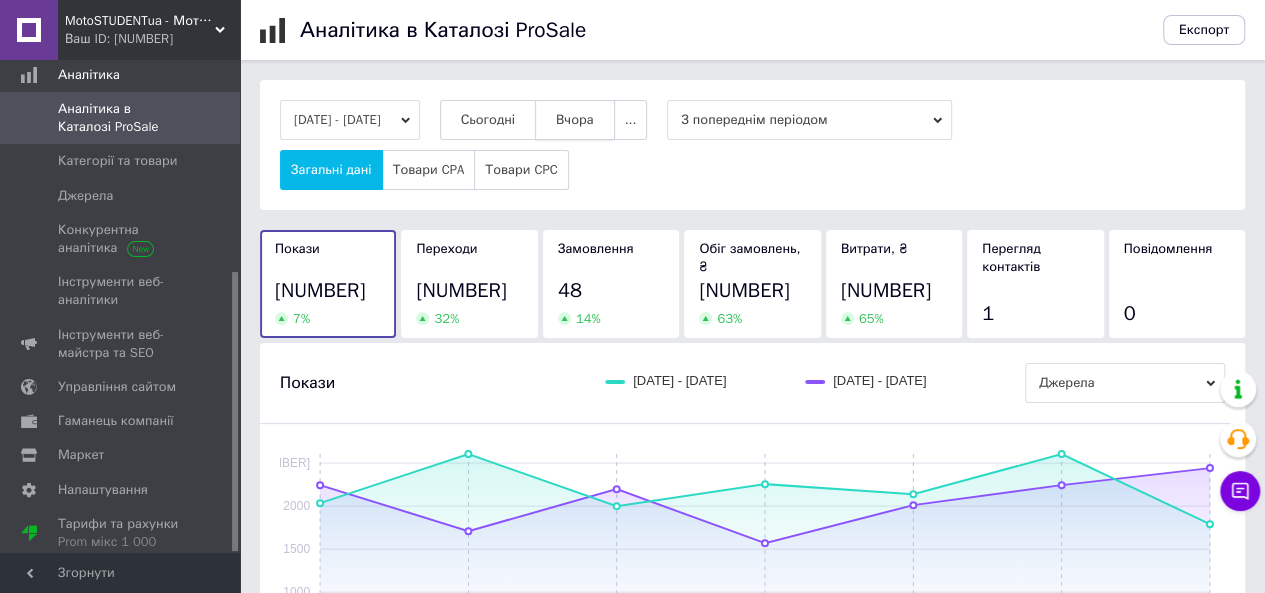 click on "Вчора" at bounding box center (575, 120) 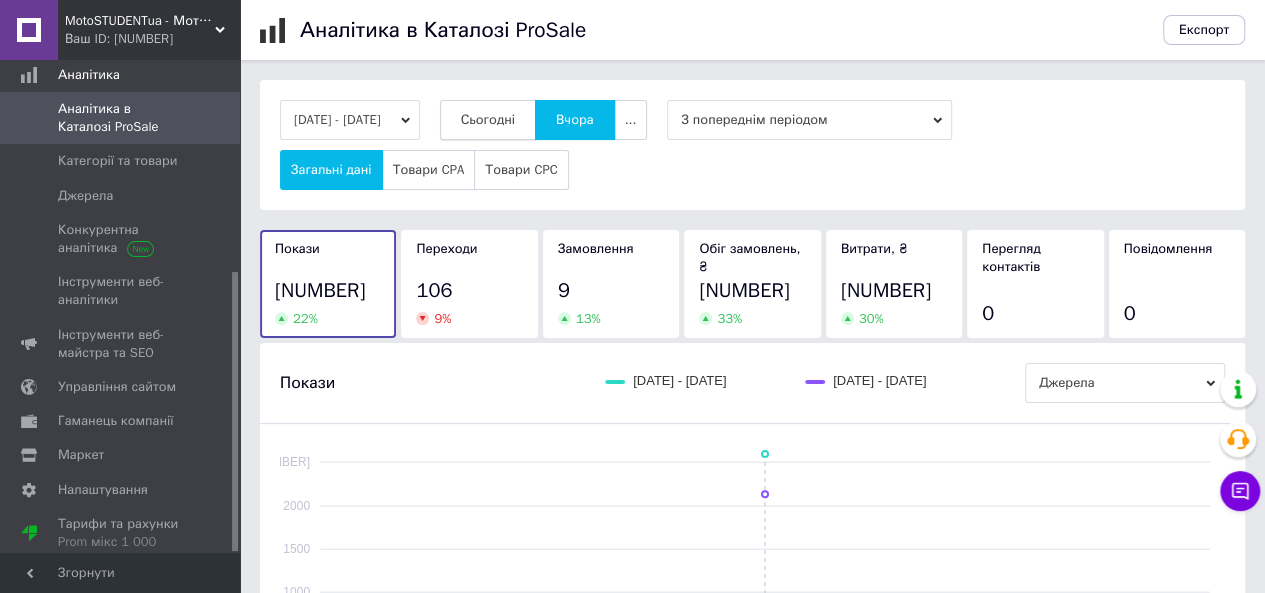 click on "Сьогодні" at bounding box center (488, 120) 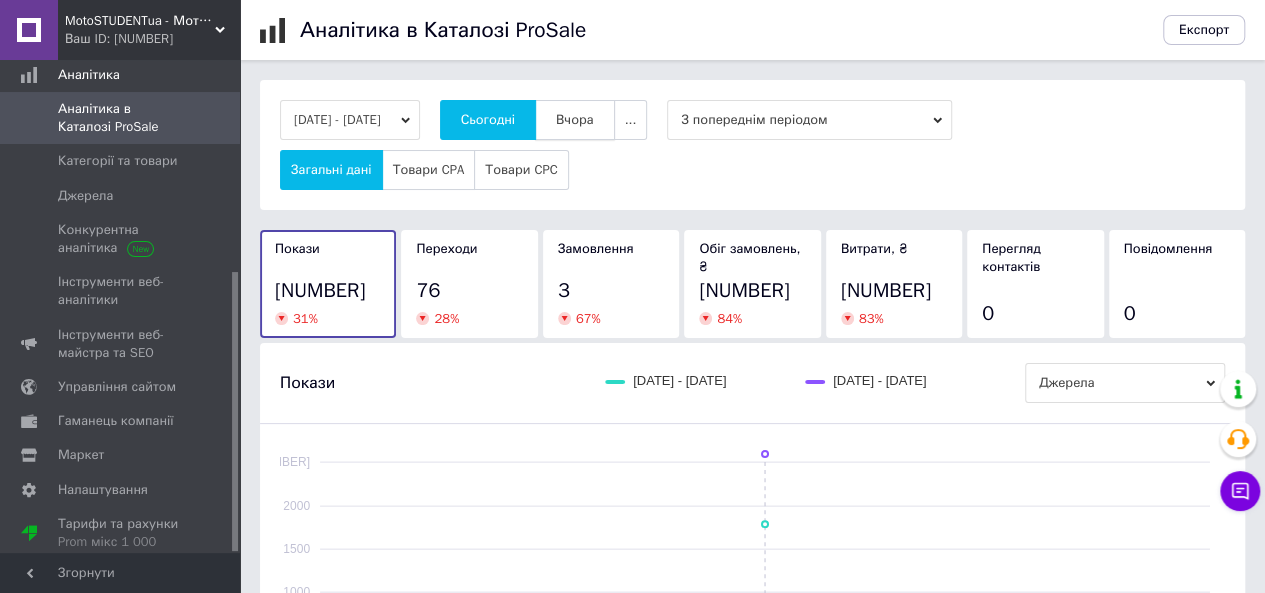 click on "Вчора" at bounding box center (575, 120) 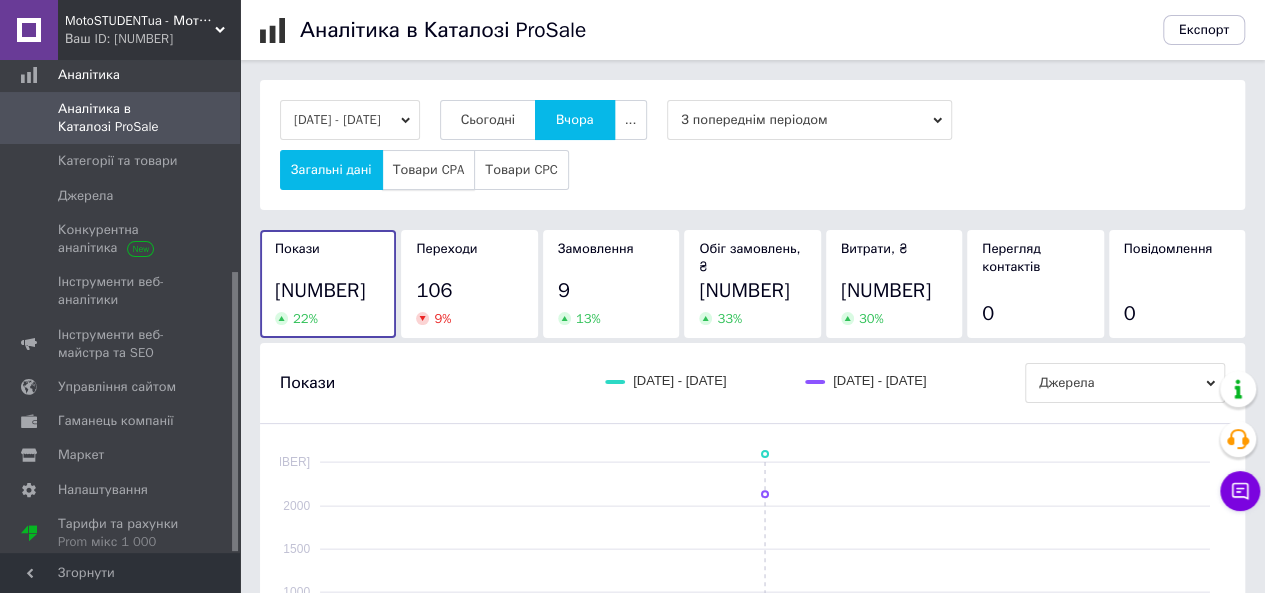 click on "Товари CPA" at bounding box center (429, 170) 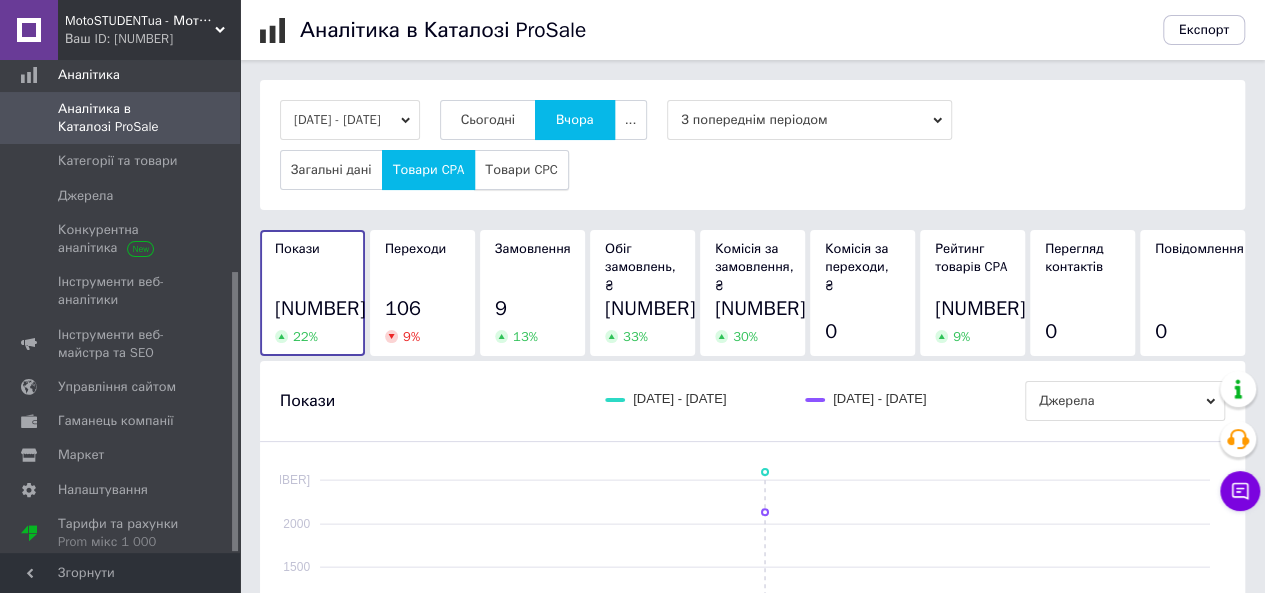 click on "Товари CPC" at bounding box center [521, 170] 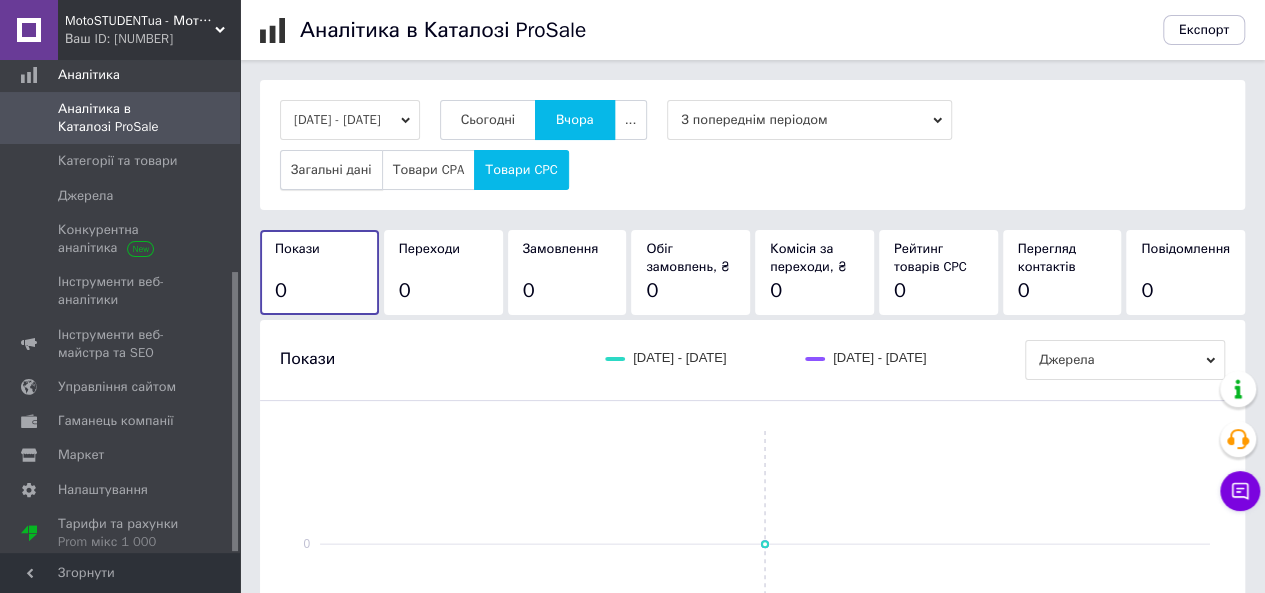 click on "Загальні дані" at bounding box center (331, 170) 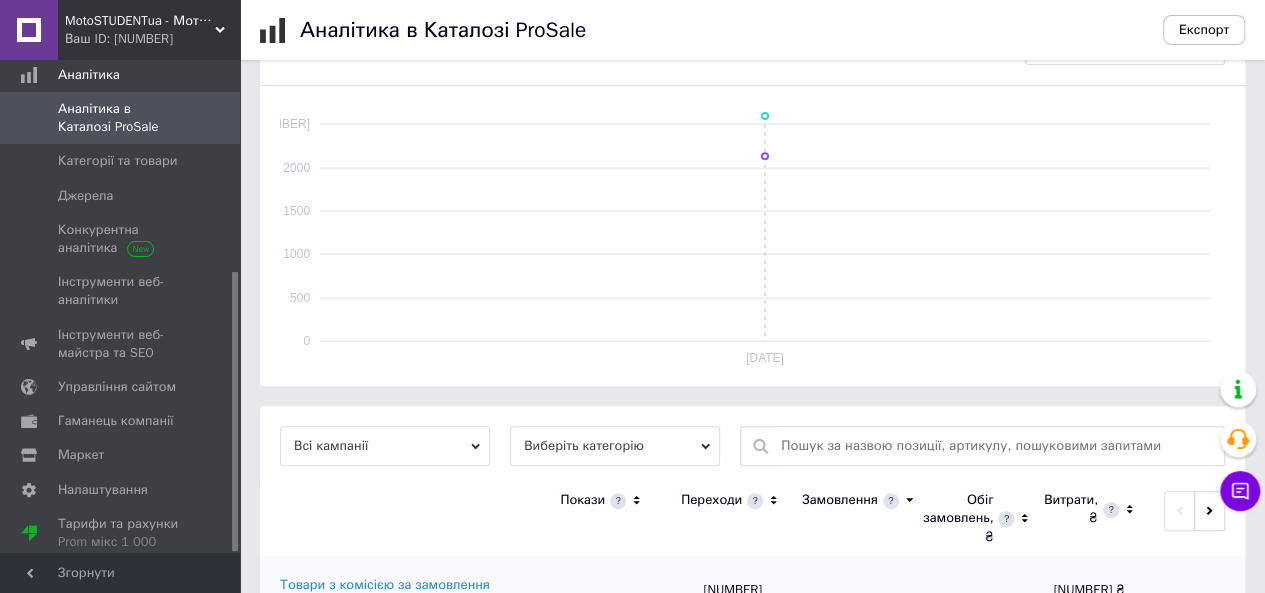 scroll, scrollTop: 0, scrollLeft: 0, axis: both 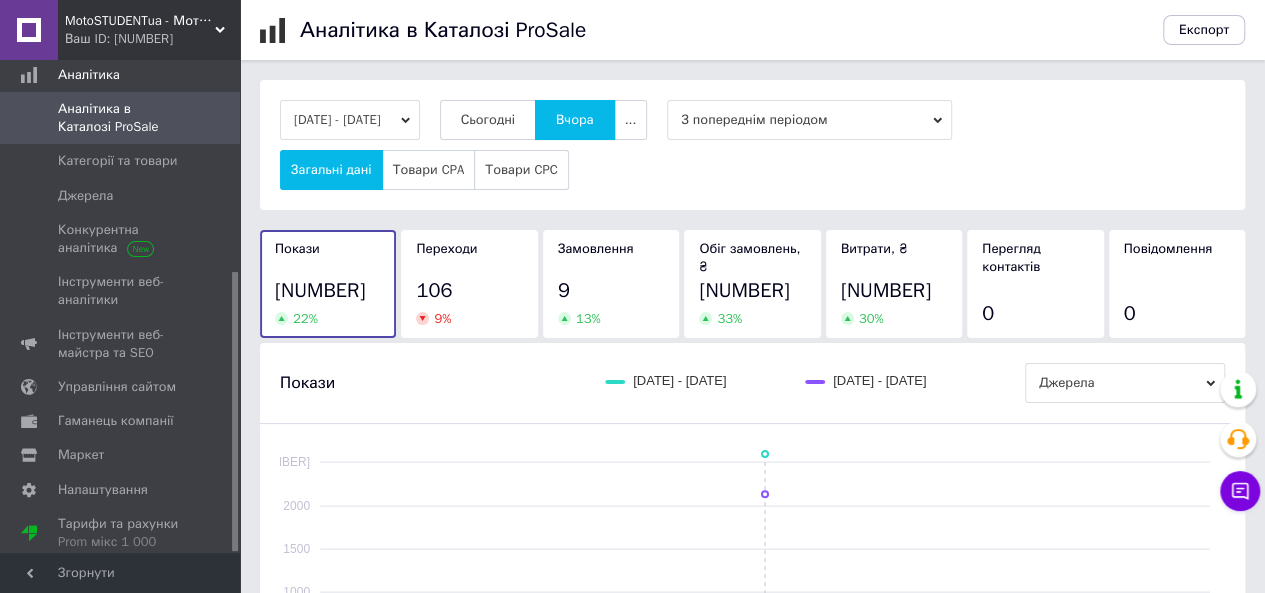 click on "[DATE] - [DATE]" at bounding box center (350, 120) 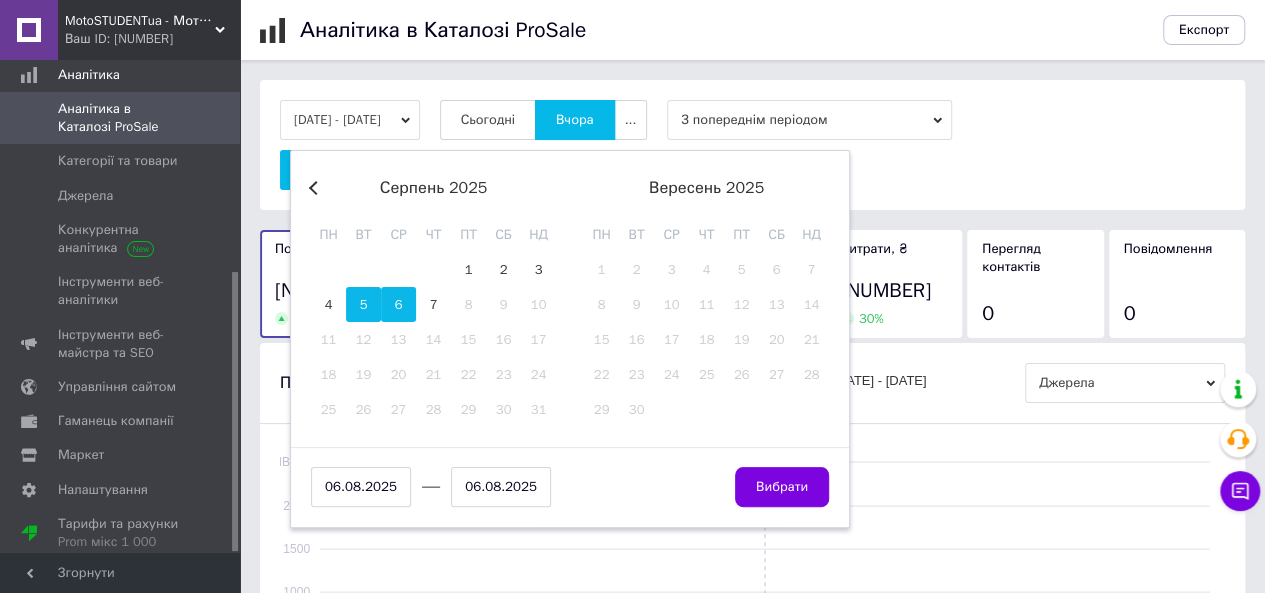 click on "5" at bounding box center (363, 304) 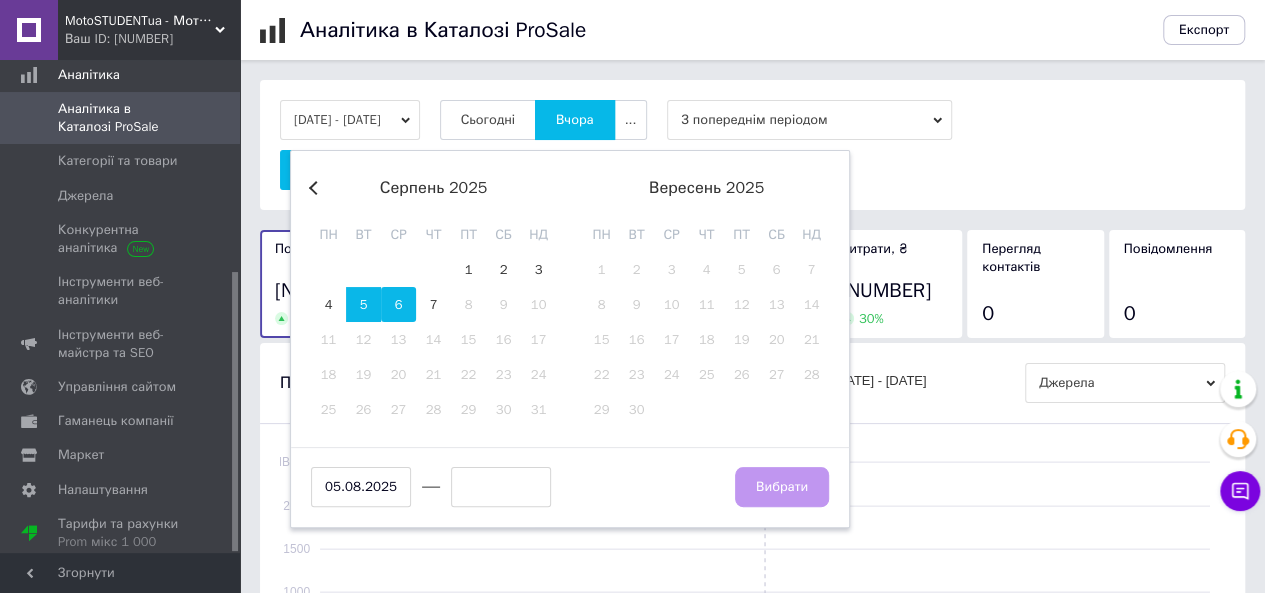 click on "6" at bounding box center (398, 304) 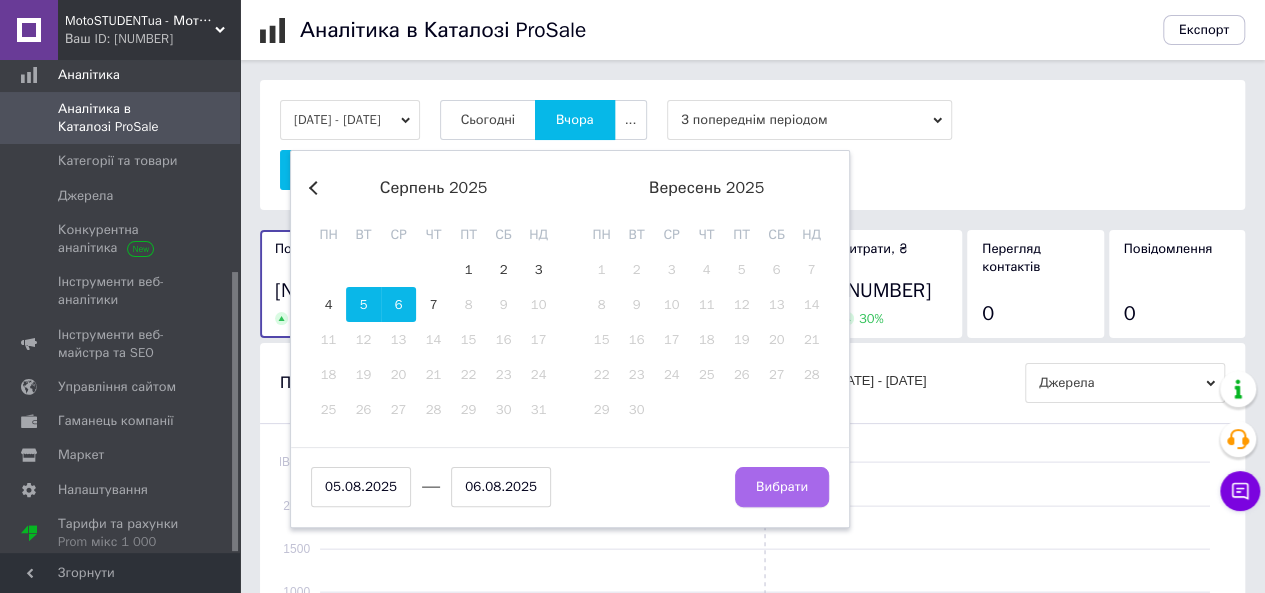 click on "Вибрати" at bounding box center [782, 487] 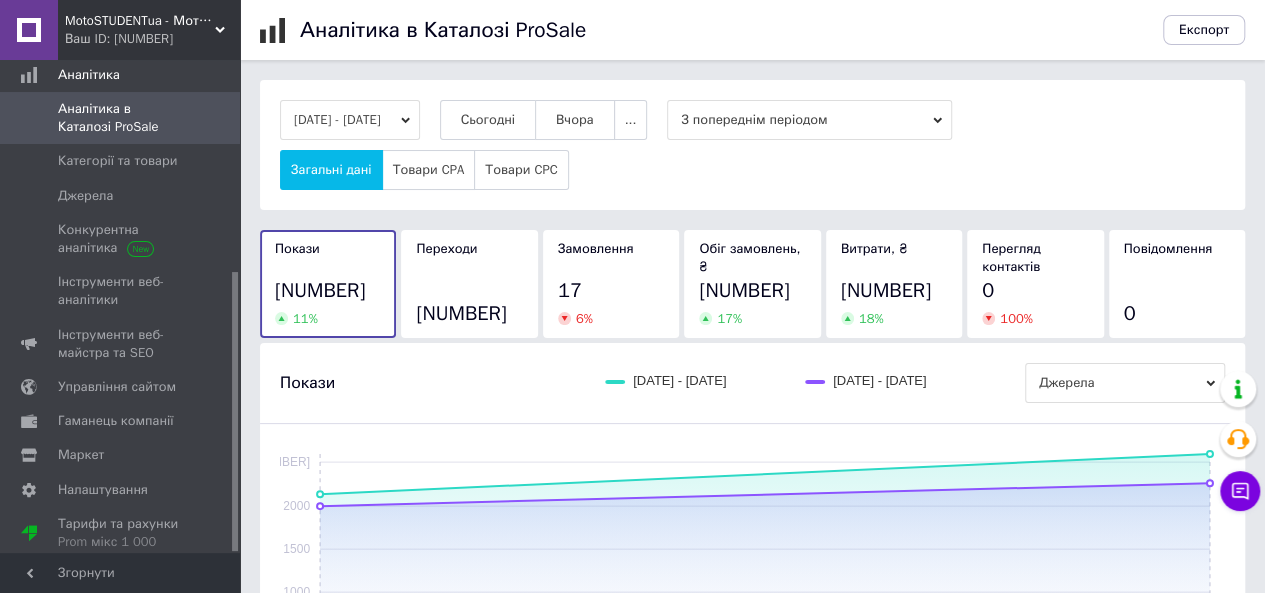 click on "[DATE] - [DATE]" at bounding box center (350, 120) 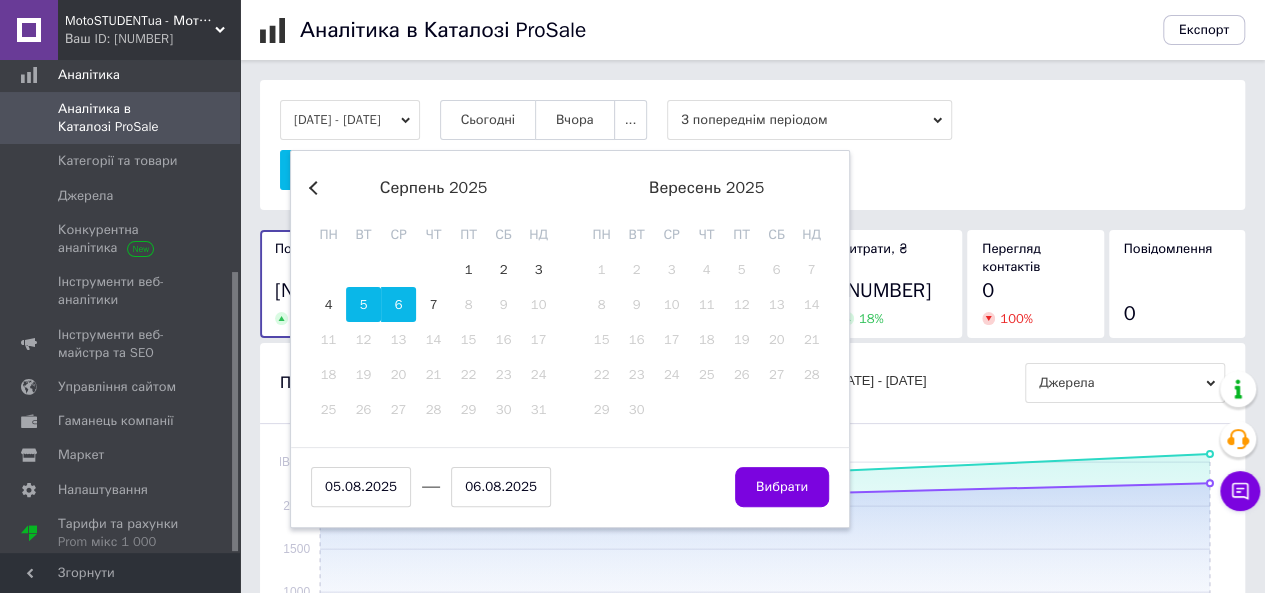 click on "5" at bounding box center (363, 304) 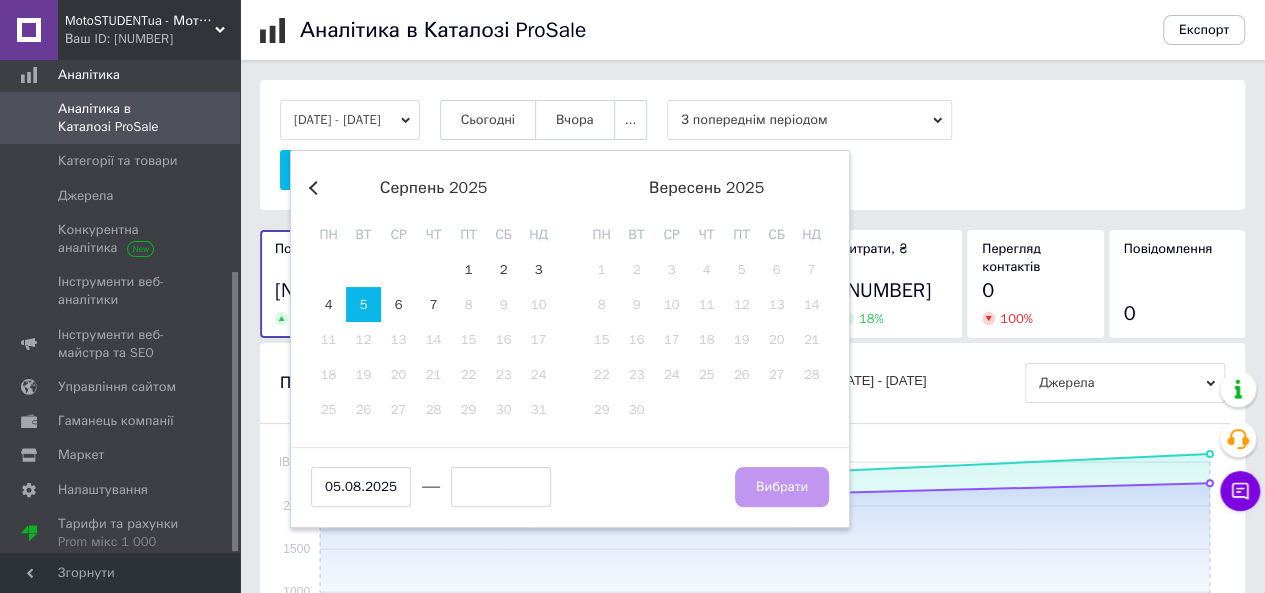 click on "Вибрати" at bounding box center (782, 485) 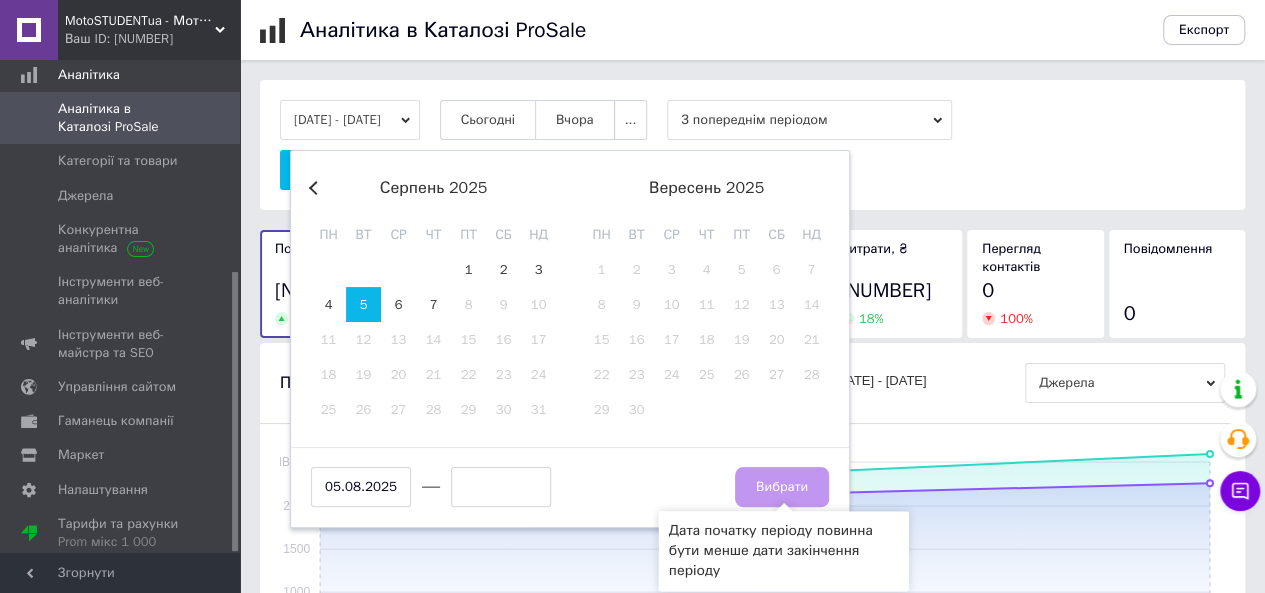 click on "Аналітика в Каталозі ProSale" at bounding box center [721, 30] 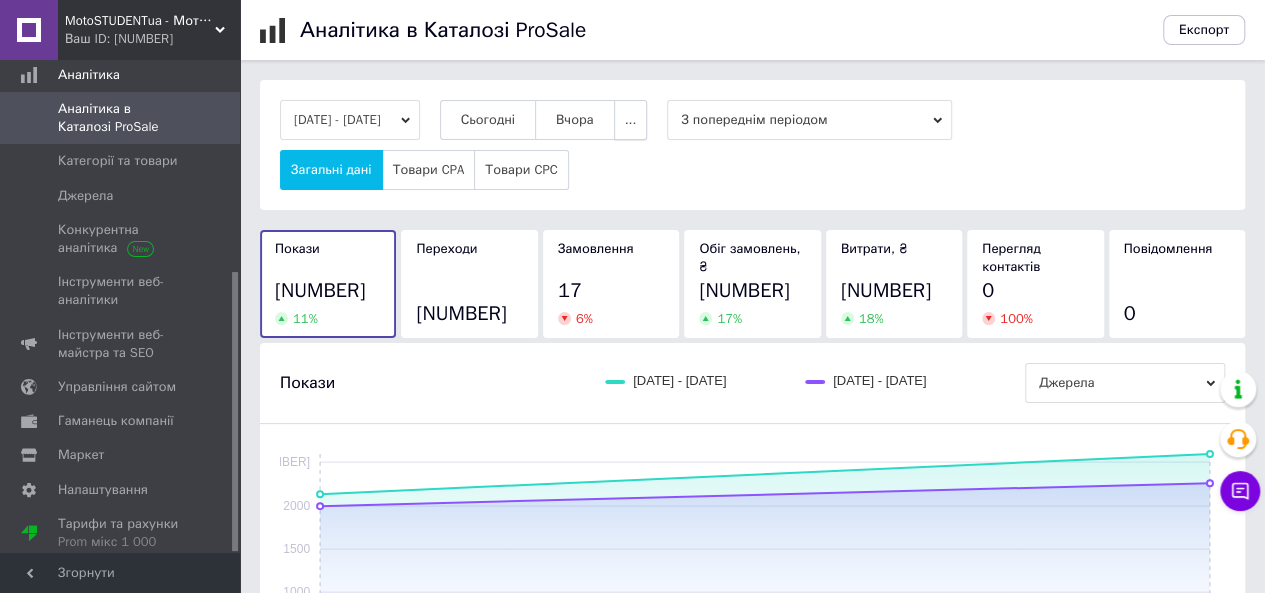 click on "..." at bounding box center (631, 120) 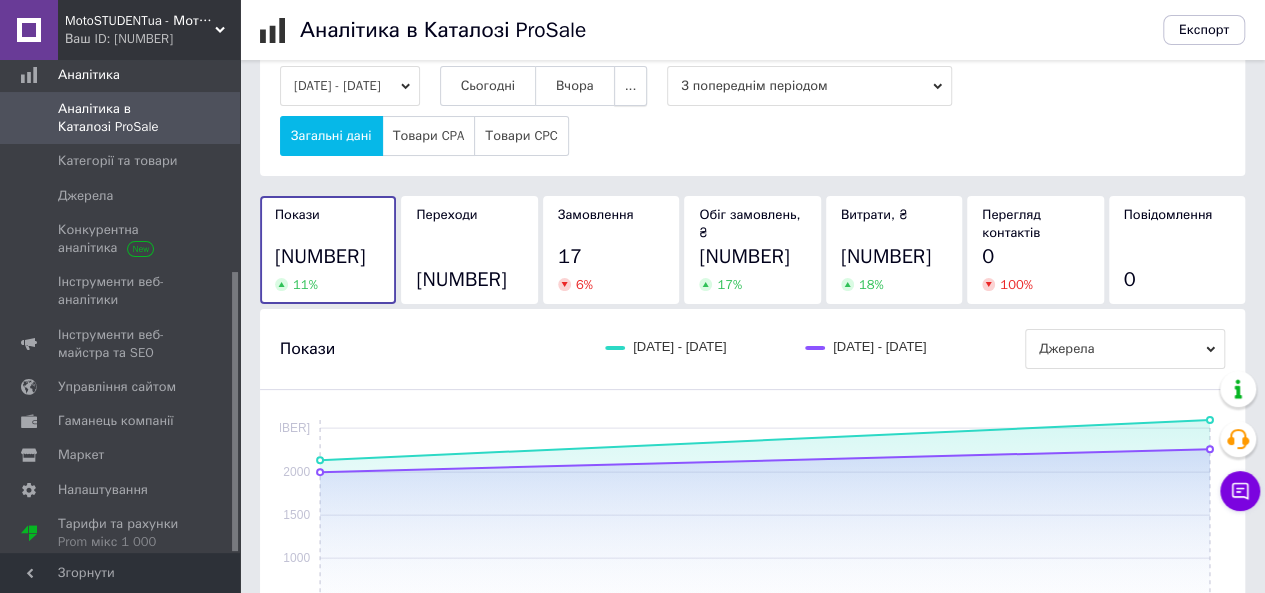 scroll, scrollTop: 0, scrollLeft: 0, axis: both 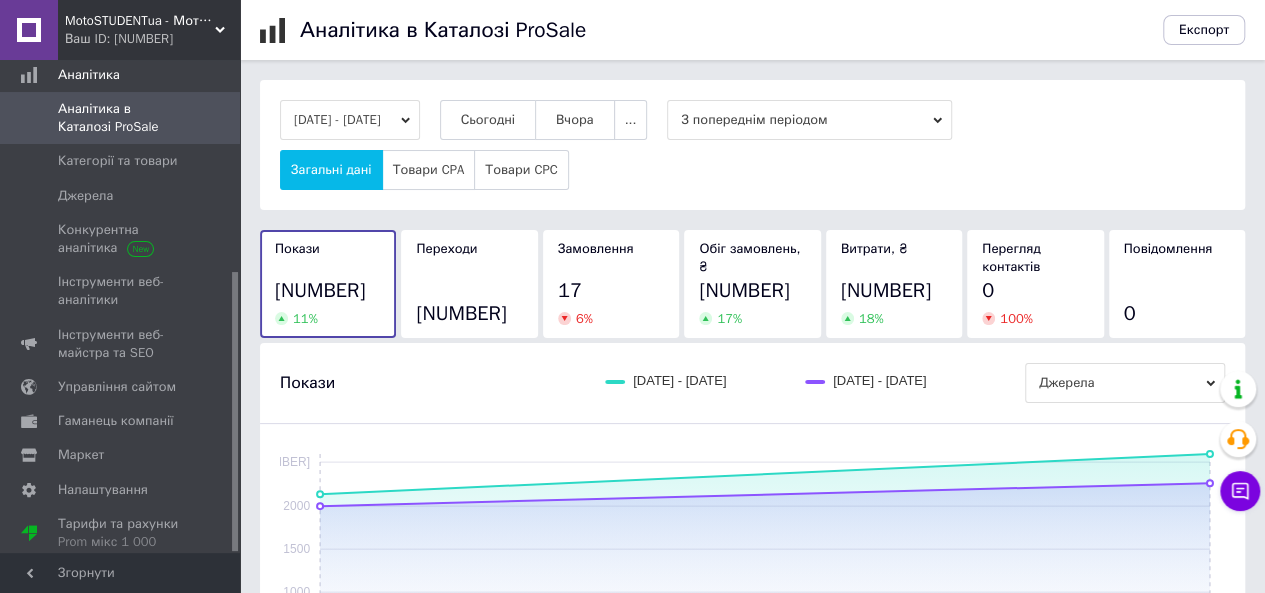 click on "[DATE] - [DATE]" at bounding box center [350, 120] 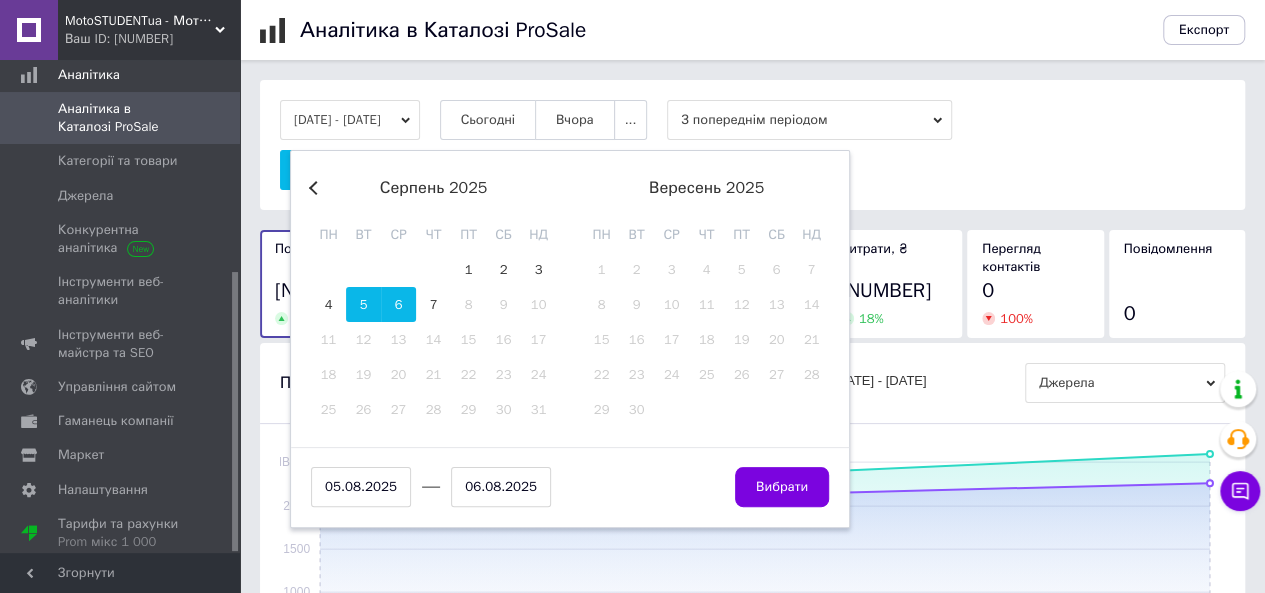 click on "серпень 2025" at bounding box center [433, 188] 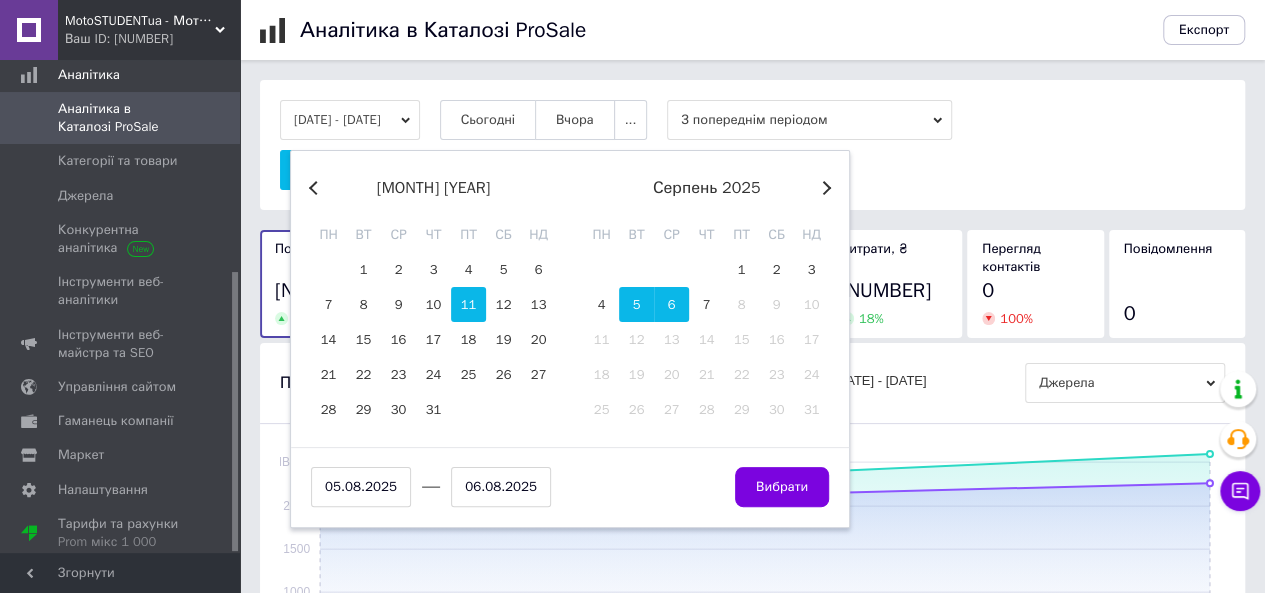 click on "11" at bounding box center (468, 304) 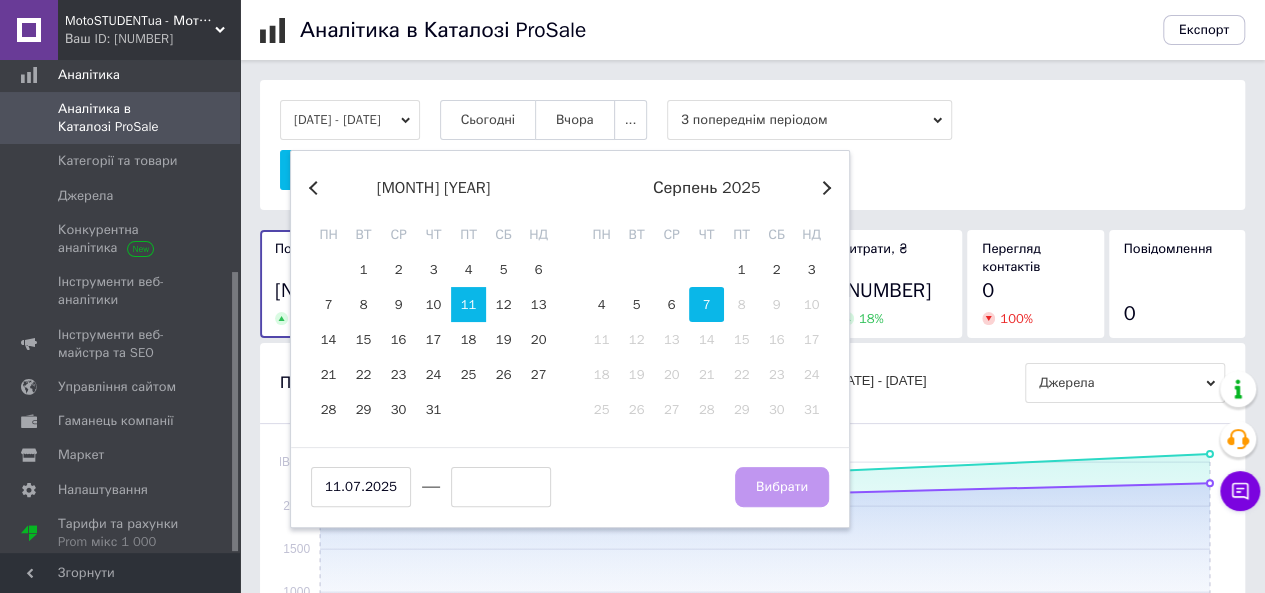 click on "7" at bounding box center (706, 304) 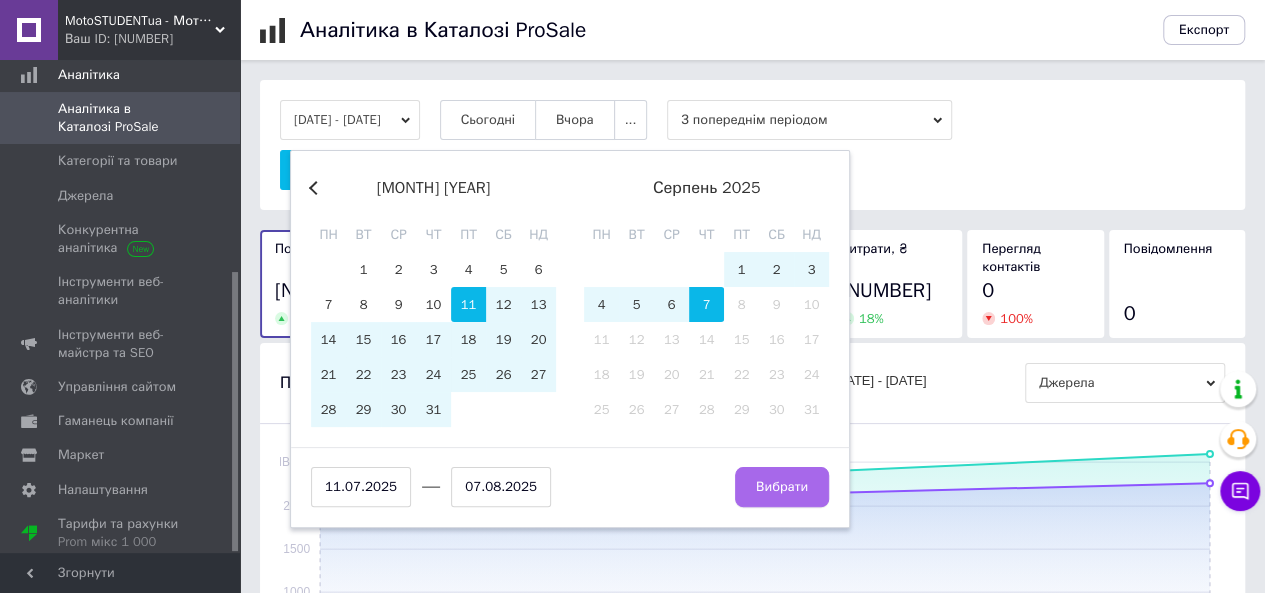 click on "Вибрати" at bounding box center (782, 487) 